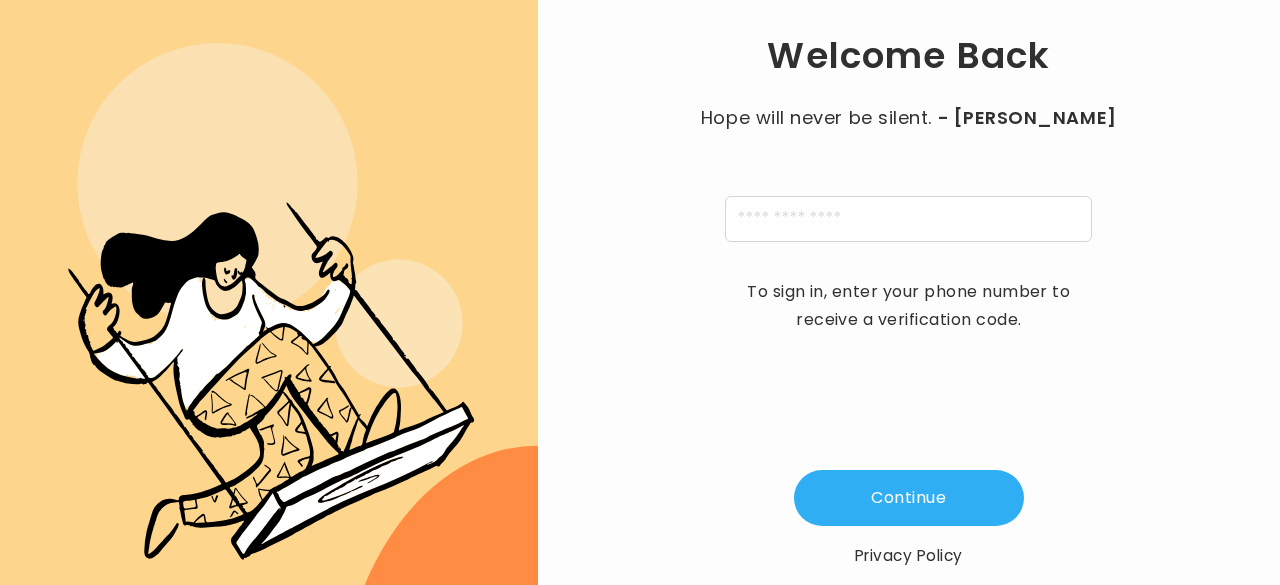 scroll, scrollTop: 0, scrollLeft: 0, axis: both 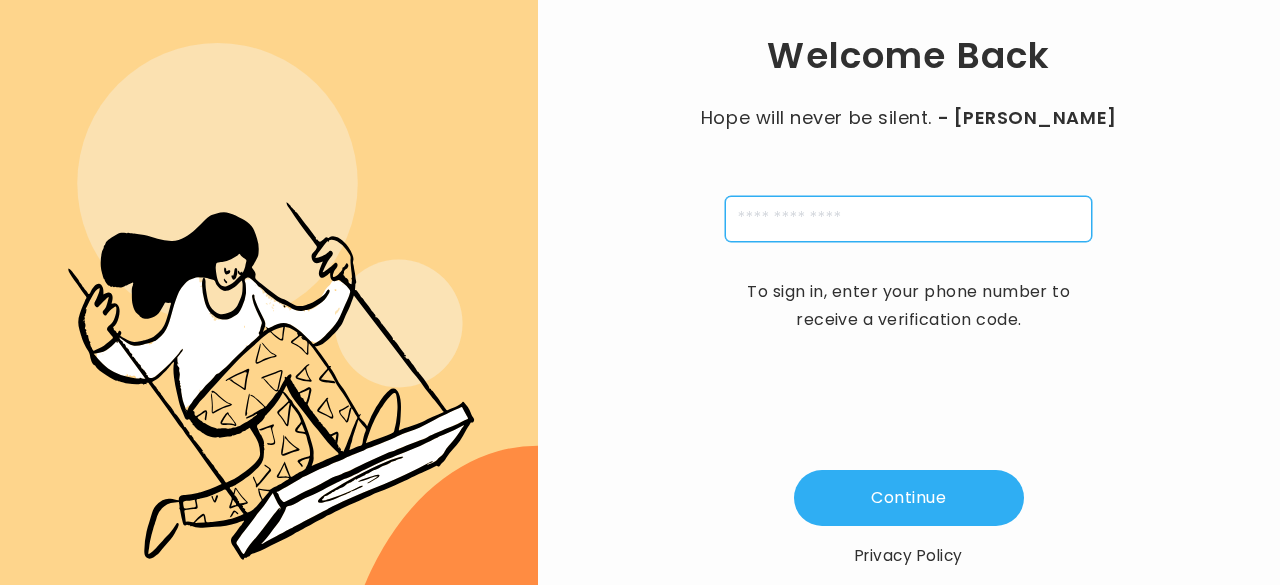 click at bounding box center (908, 219) 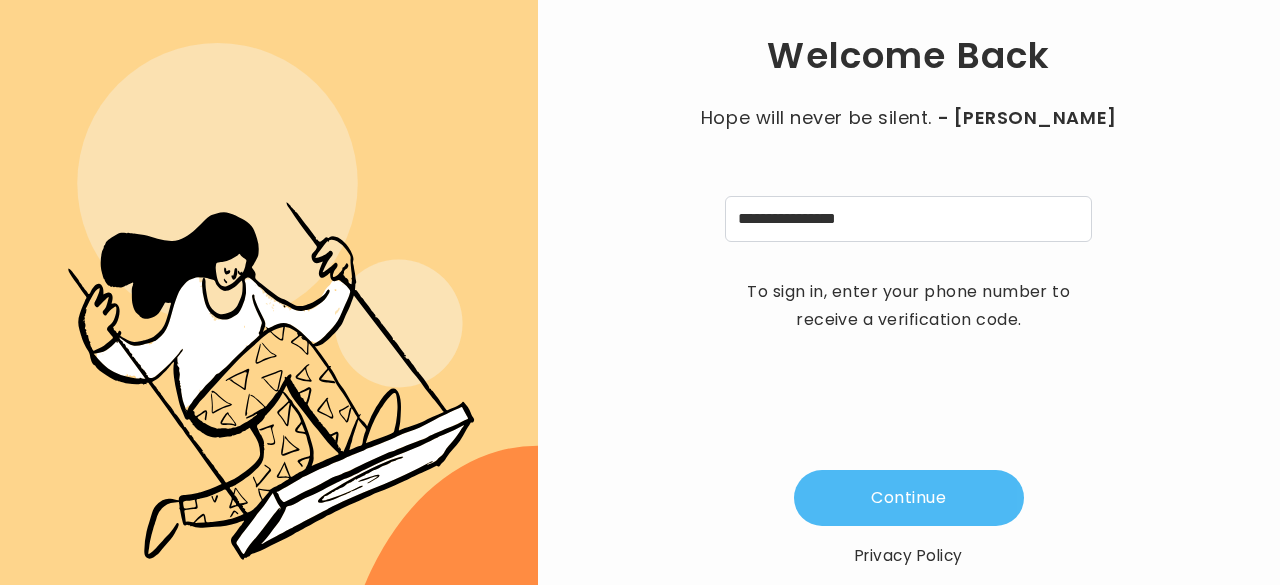 click on "Continue" at bounding box center [909, 498] 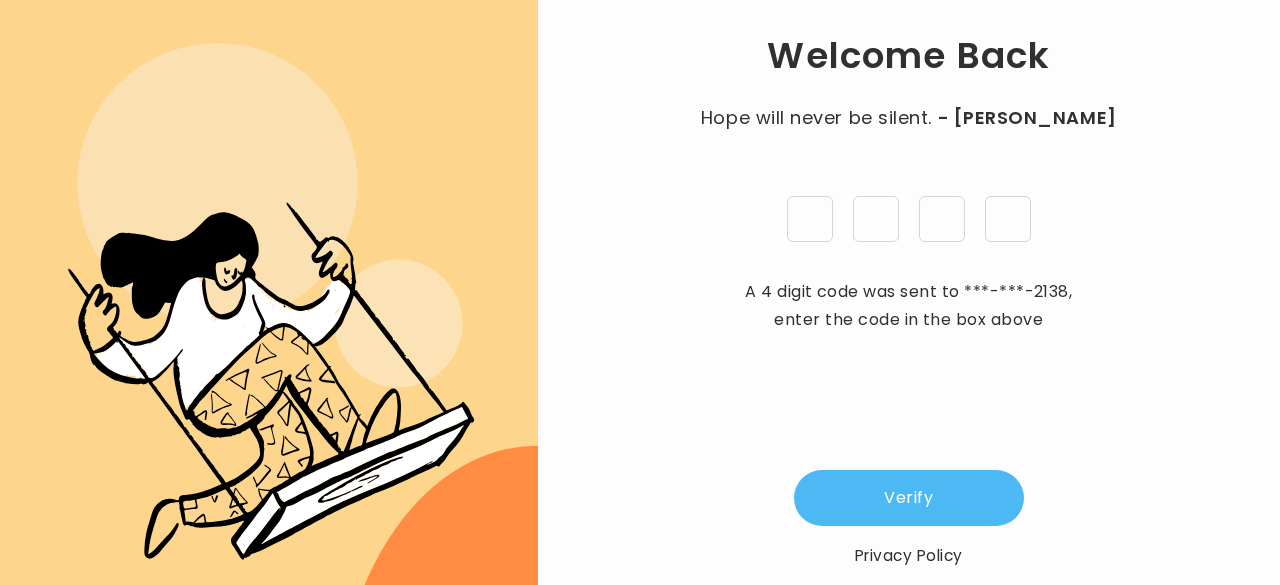 type on "*" 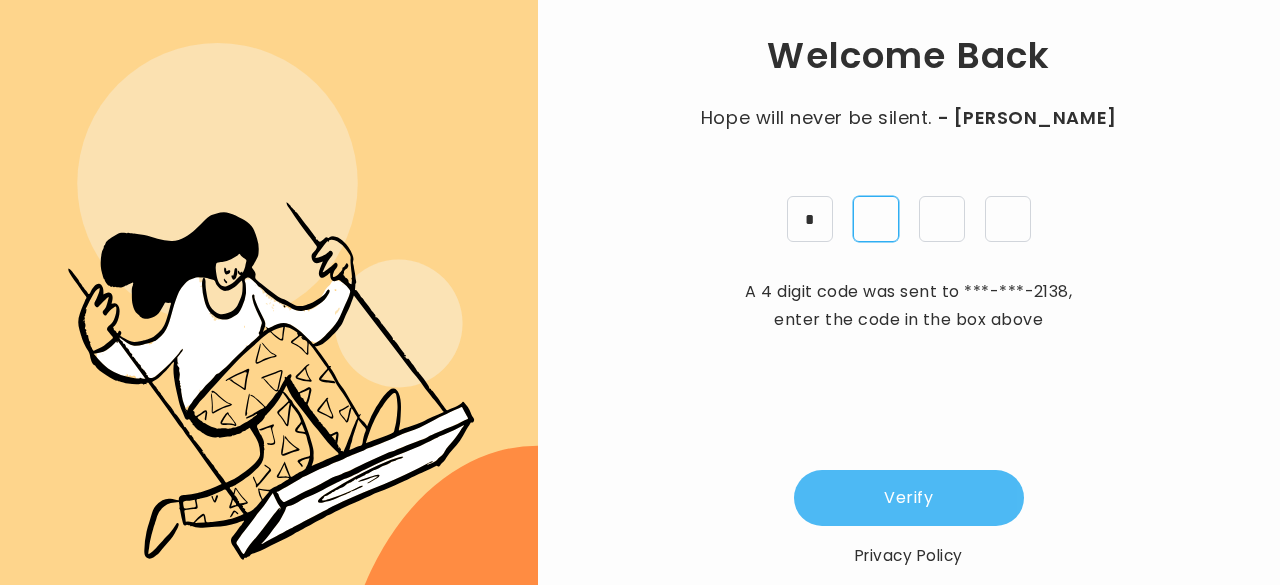 type on "*" 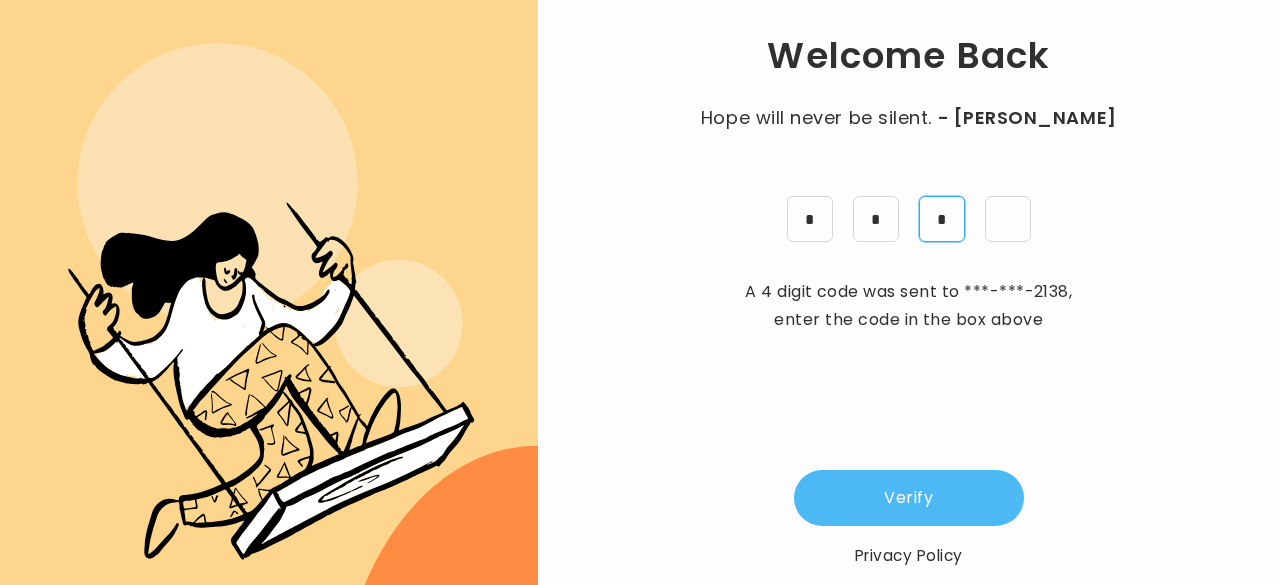 type on "*" 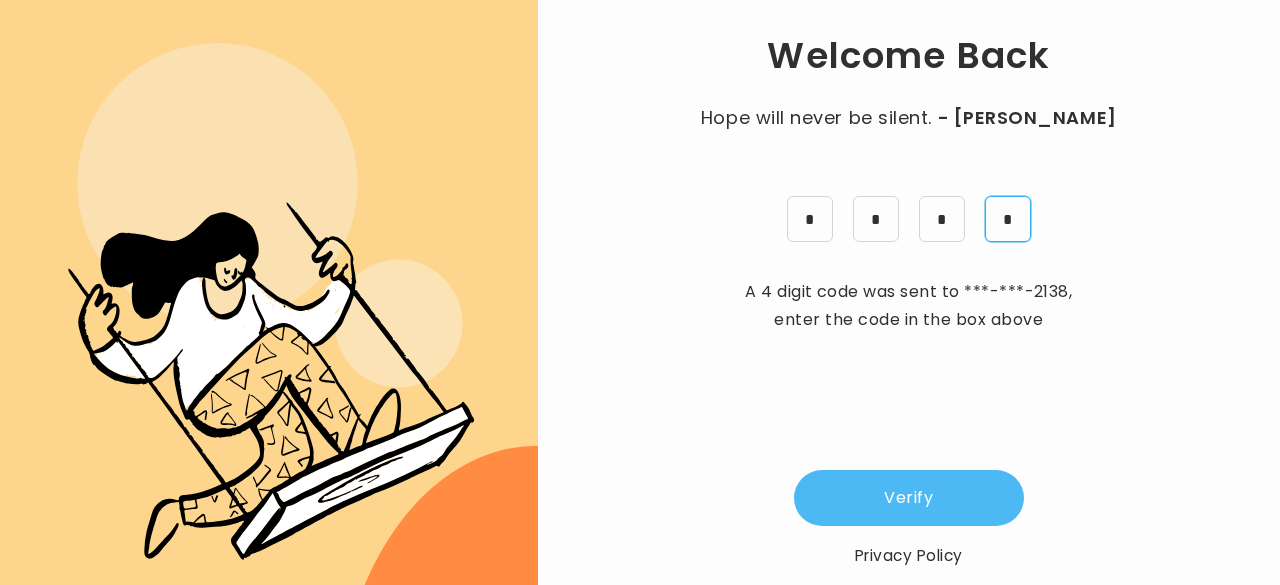 type on "*" 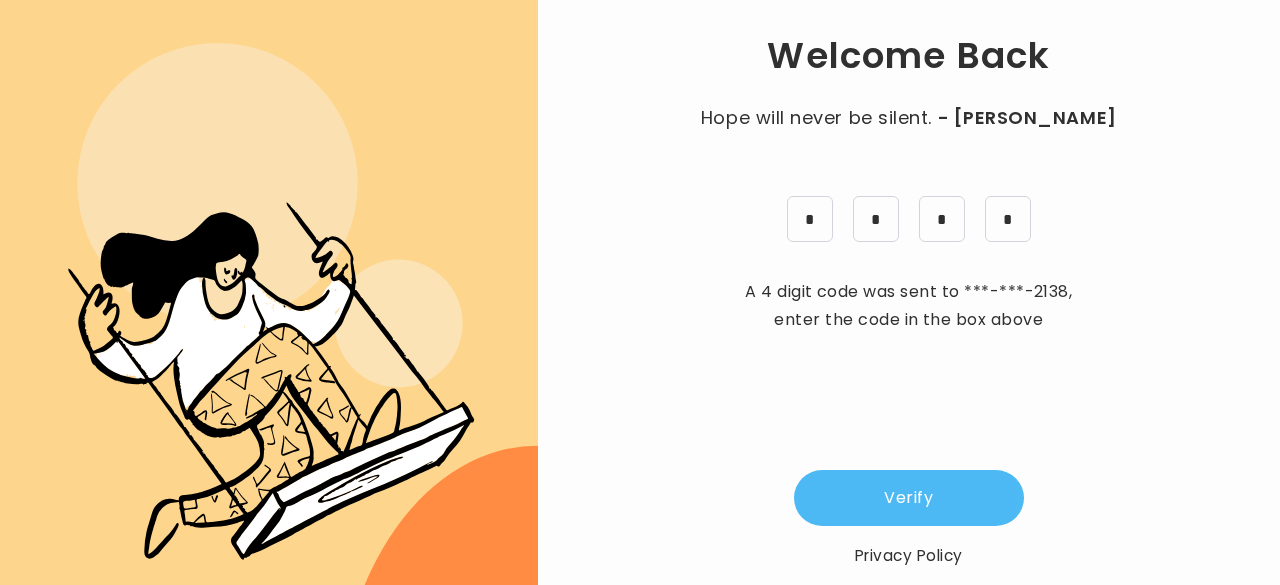 click on "Verify" at bounding box center (909, 498) 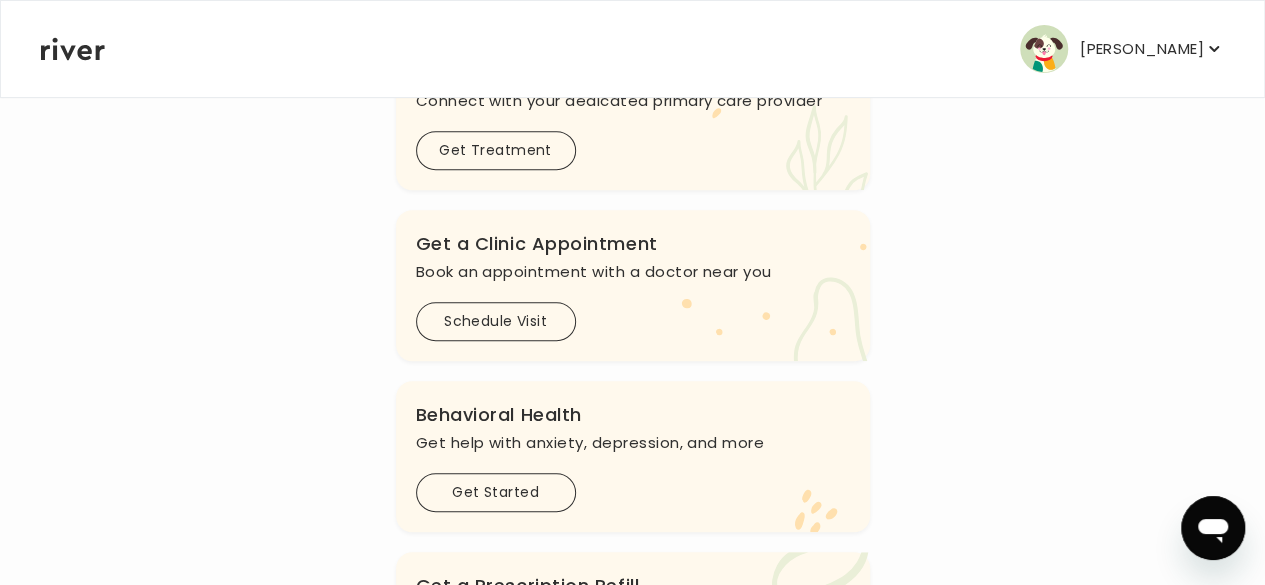 scroll, scrollTop: 407, scrollLeft: 0, axis: vertical 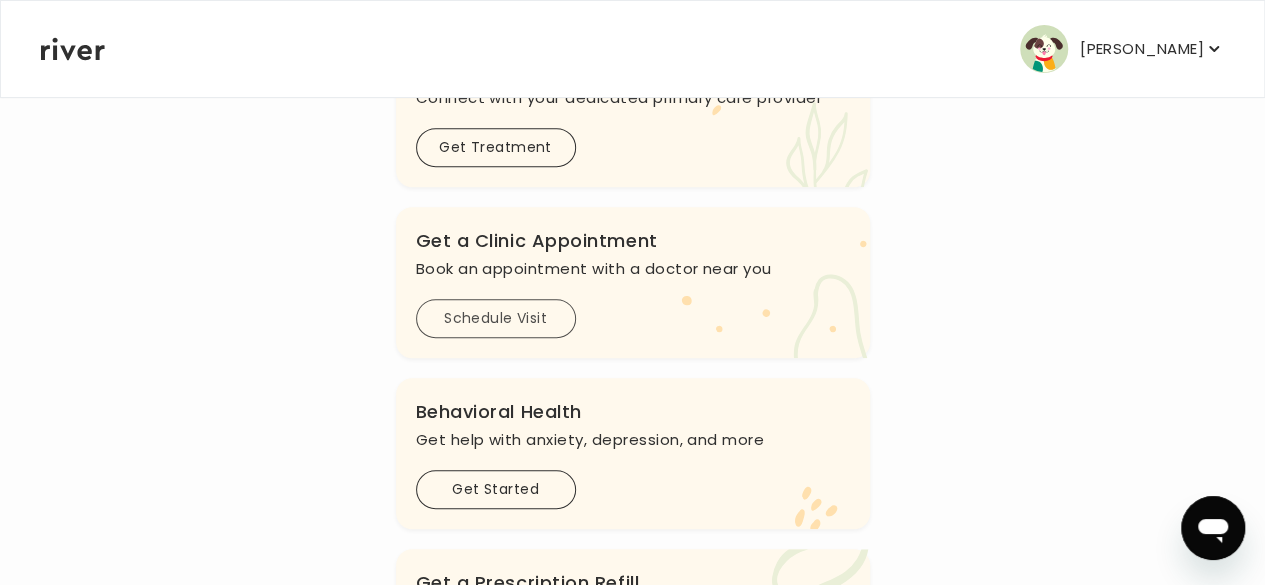 click on "Schedule Visit" at bounding box center (496, 318) 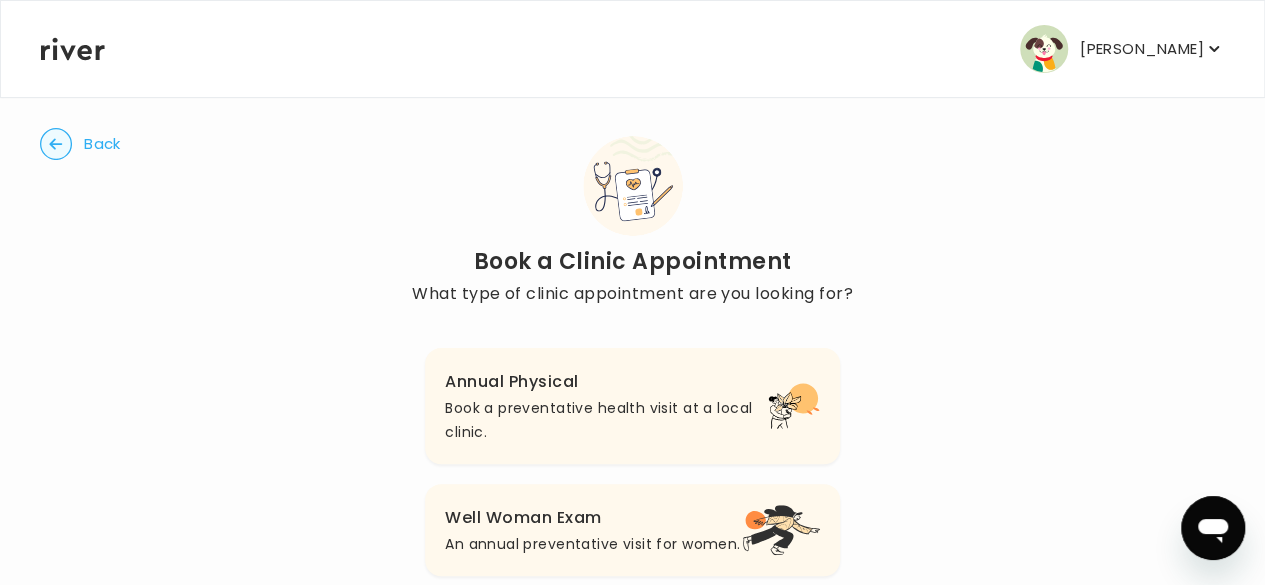 scroll, scrollTop: 0, scrollLeft: 0, axis: both 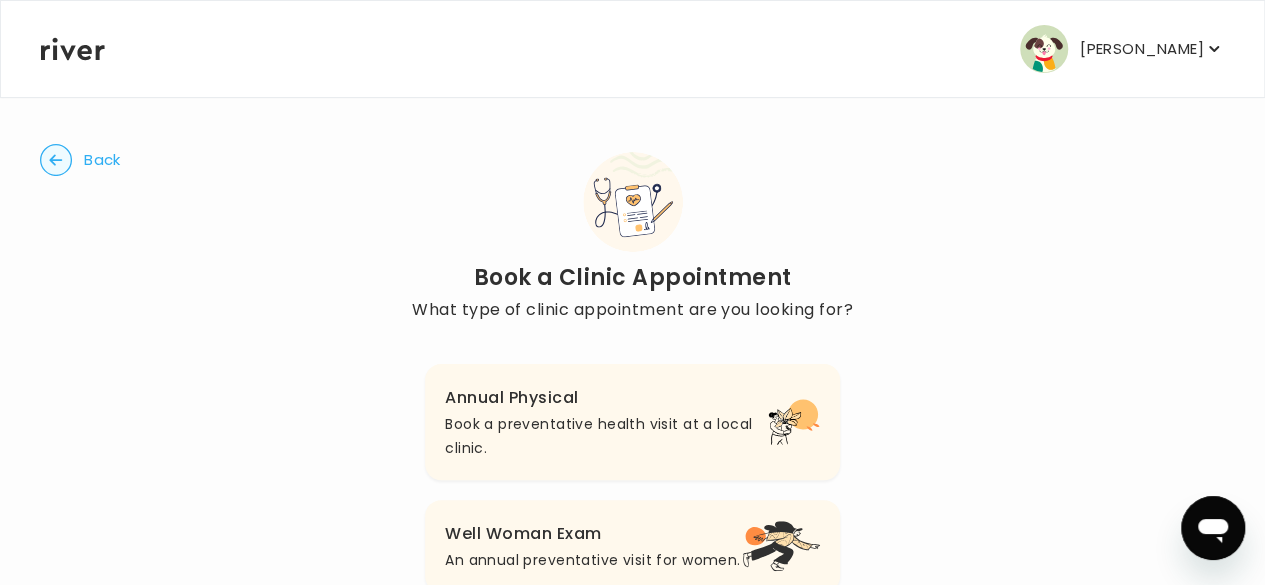 click on "Book a preventative health visit at a local clinic." at bounding box center [606, 436] 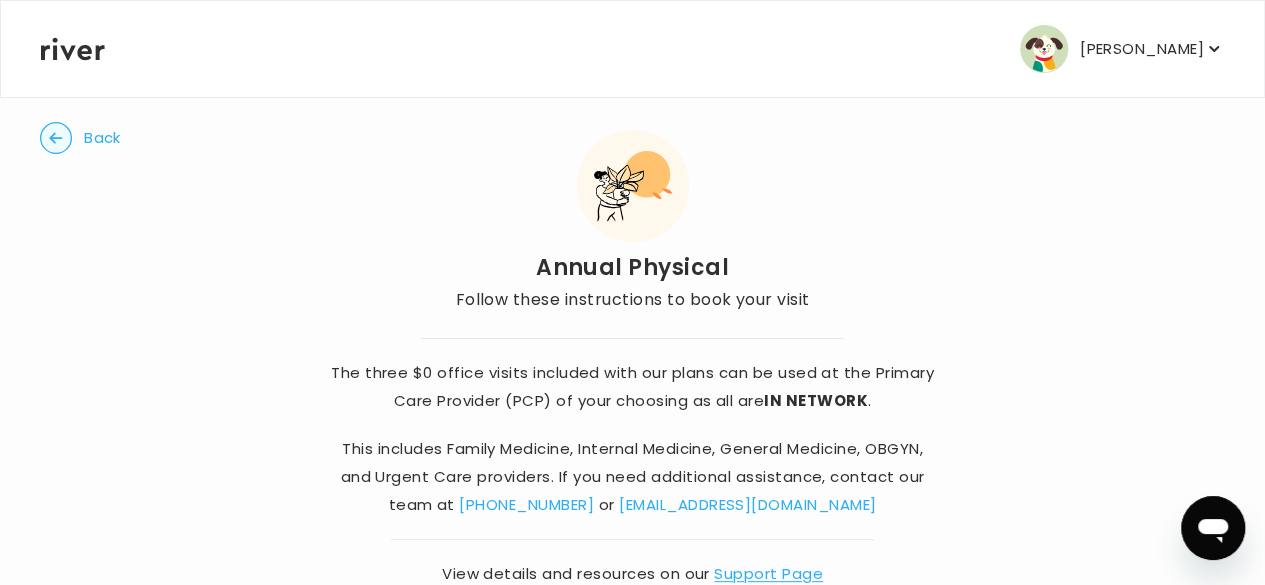 scroll, scrollTop: 88, scrollLeft: 0, axis: vertical 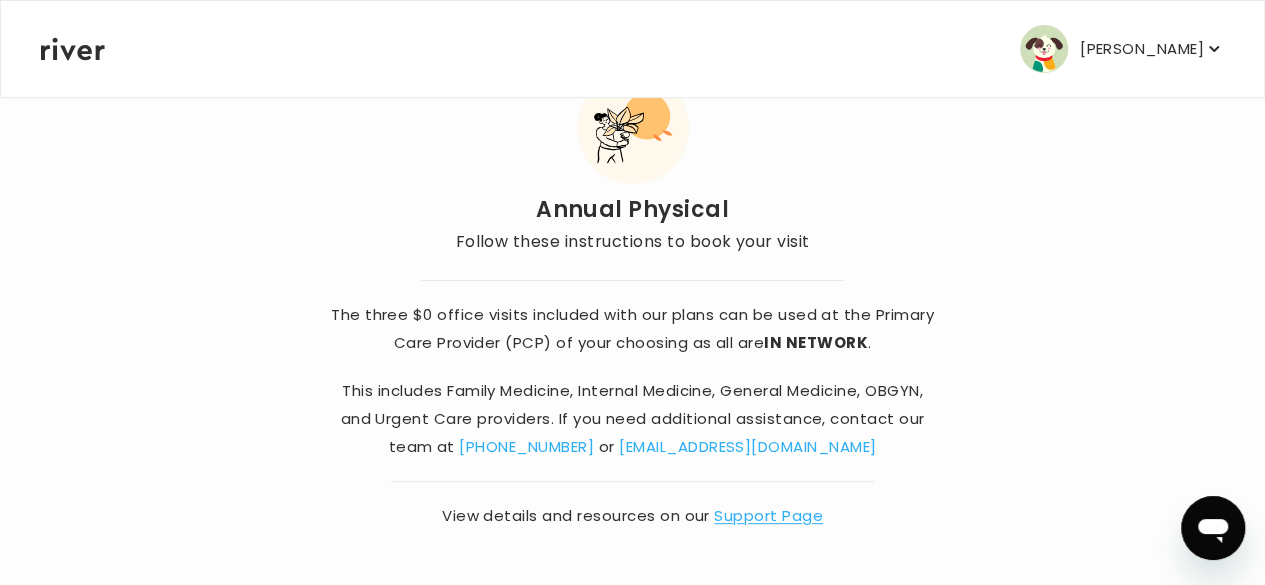click on "Support Page" at bounding box center (768, 515) 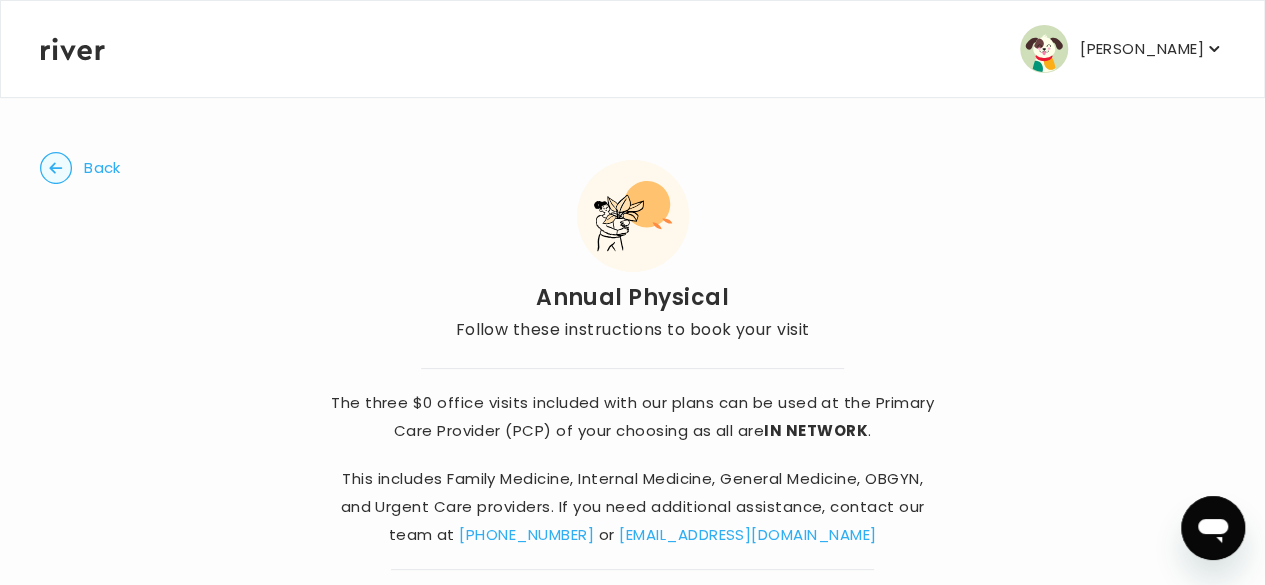scroll, scrollTop: 88, scrollLeft: 0, axis: vertical 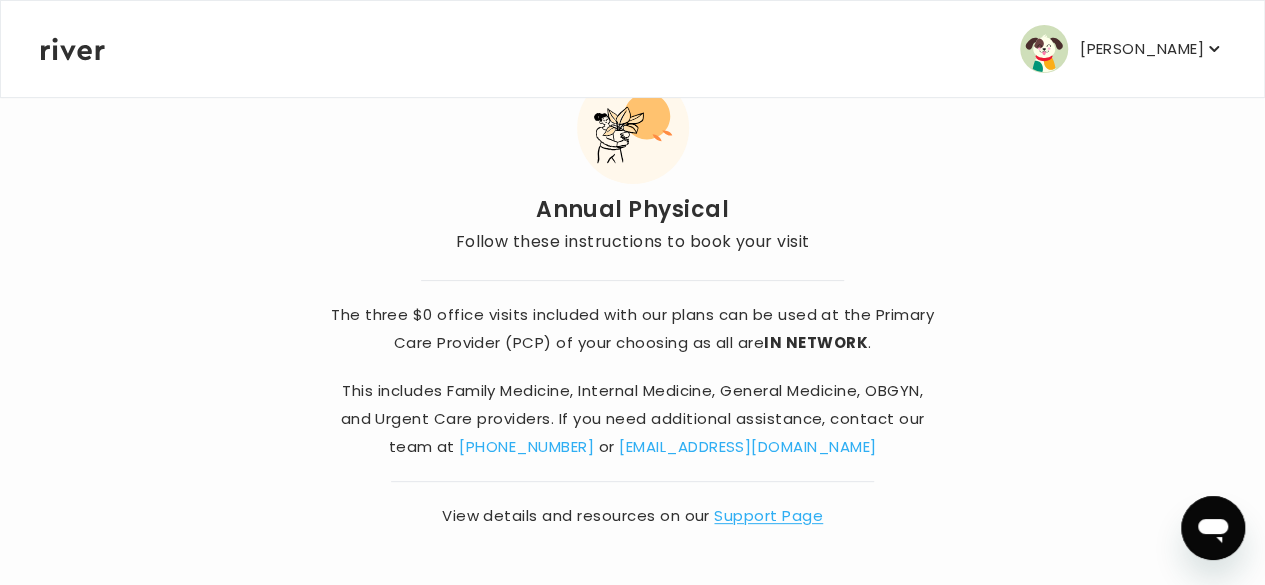 click on "Support Page" at bounding box center (768, 515) 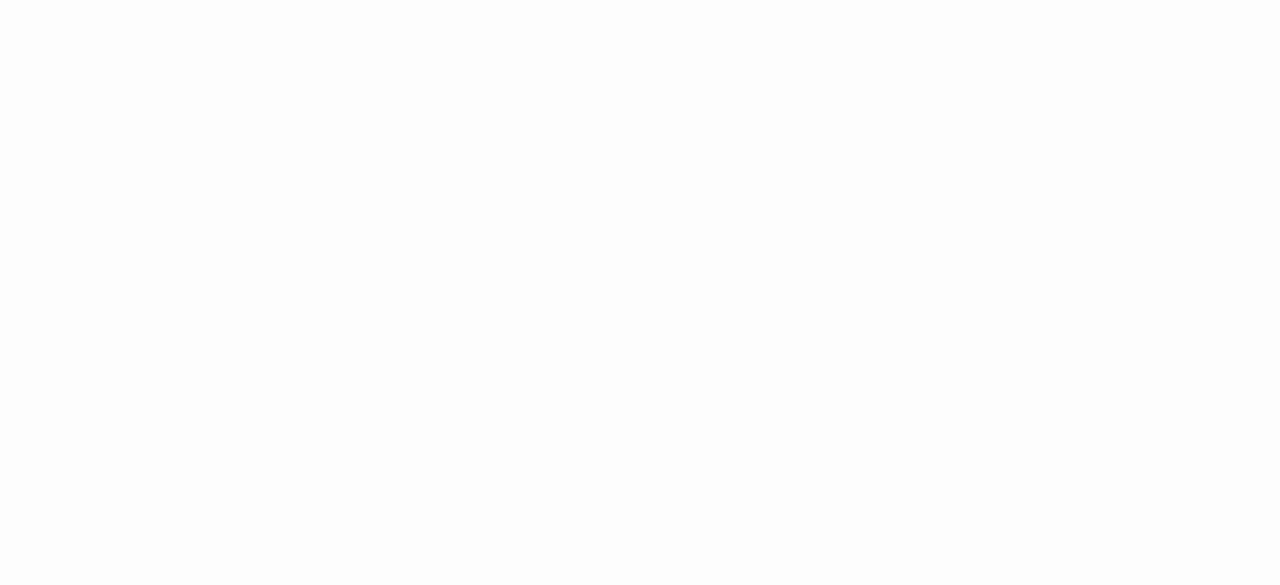 scroll, scrollTop: 0, scrollLeft: 0, axis: both 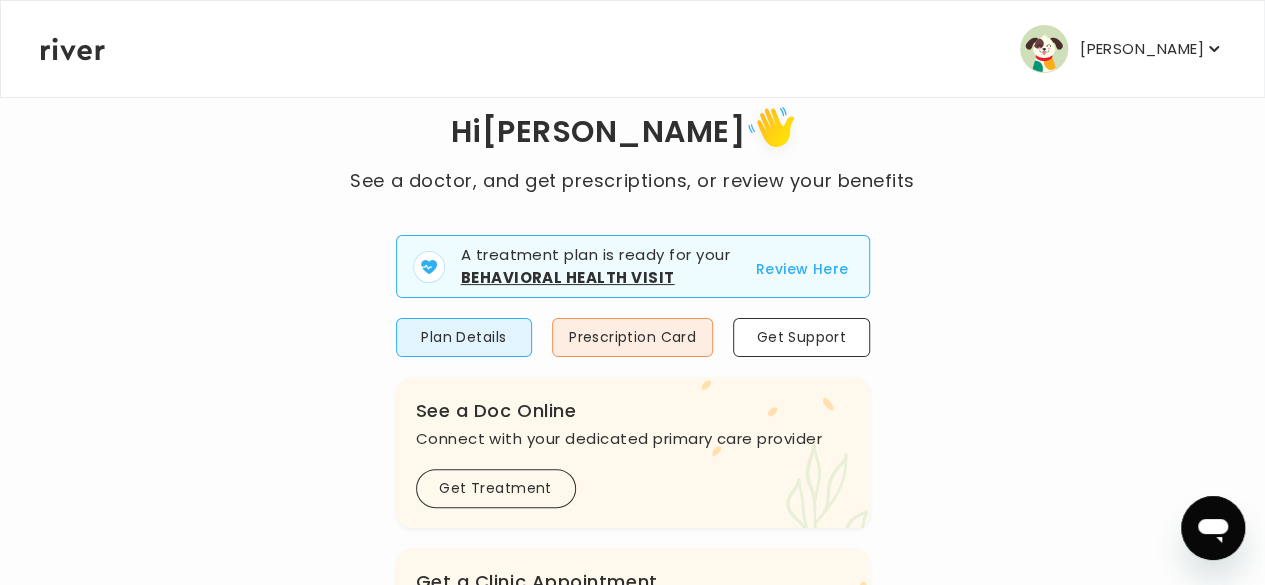 click on "Review Here" at bounding box center (802, 269) 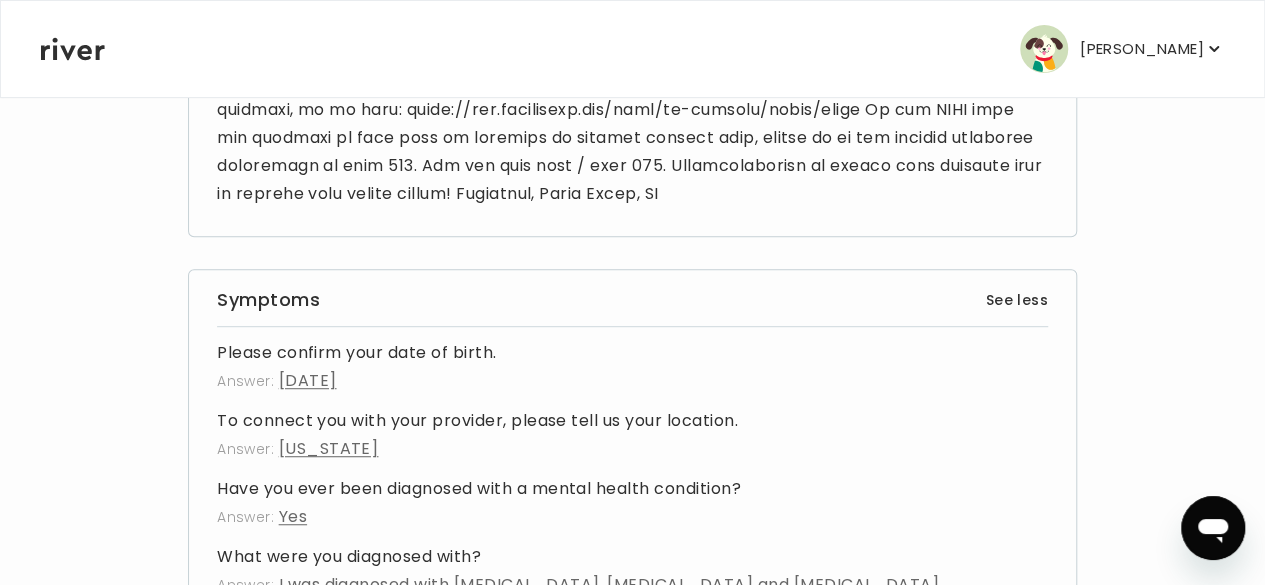 scroll, scrollTop: 0, scrollLeft: 0, axis: both 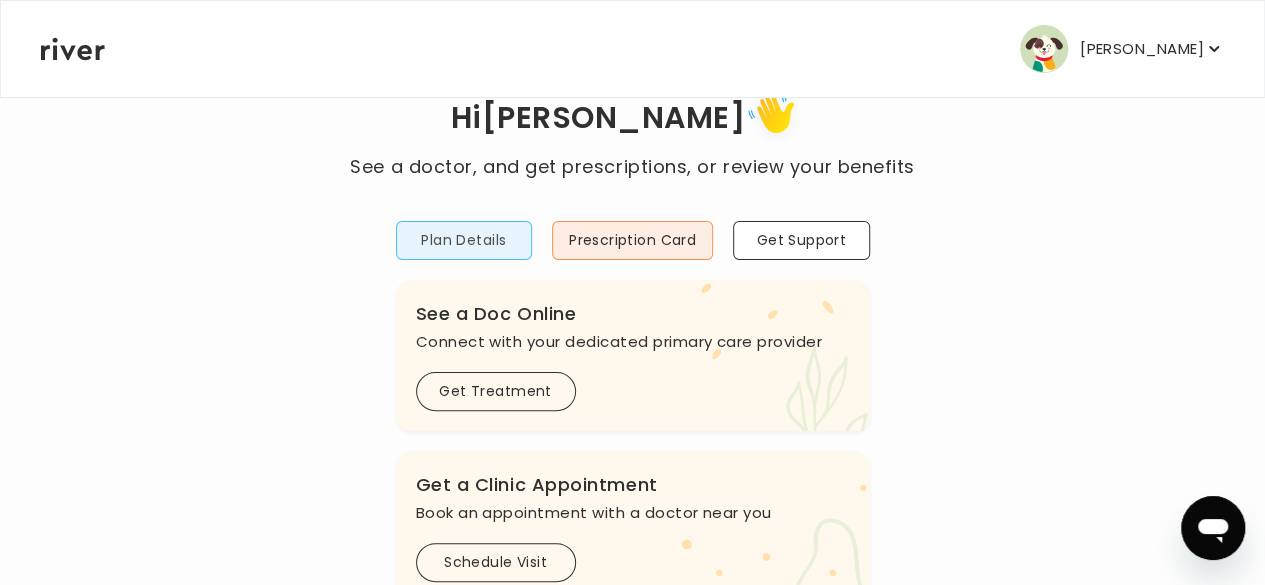 click on "Plan Details" at bounding box center (464, 240) 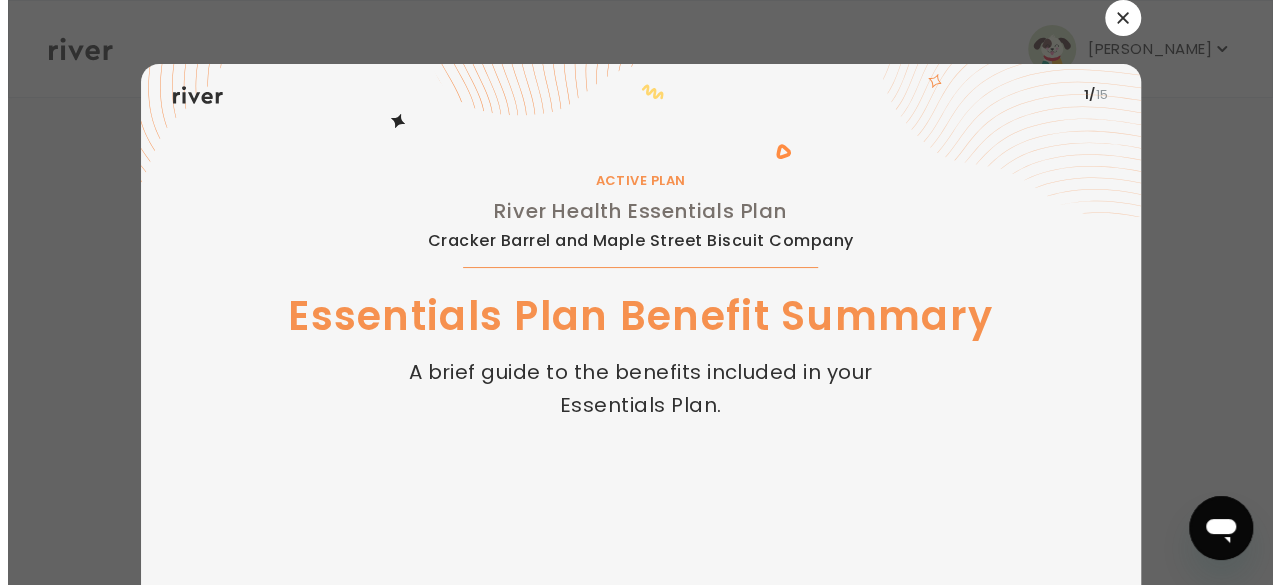 scroll, scrollTop: 0, scrollLeft: 0, axis: both 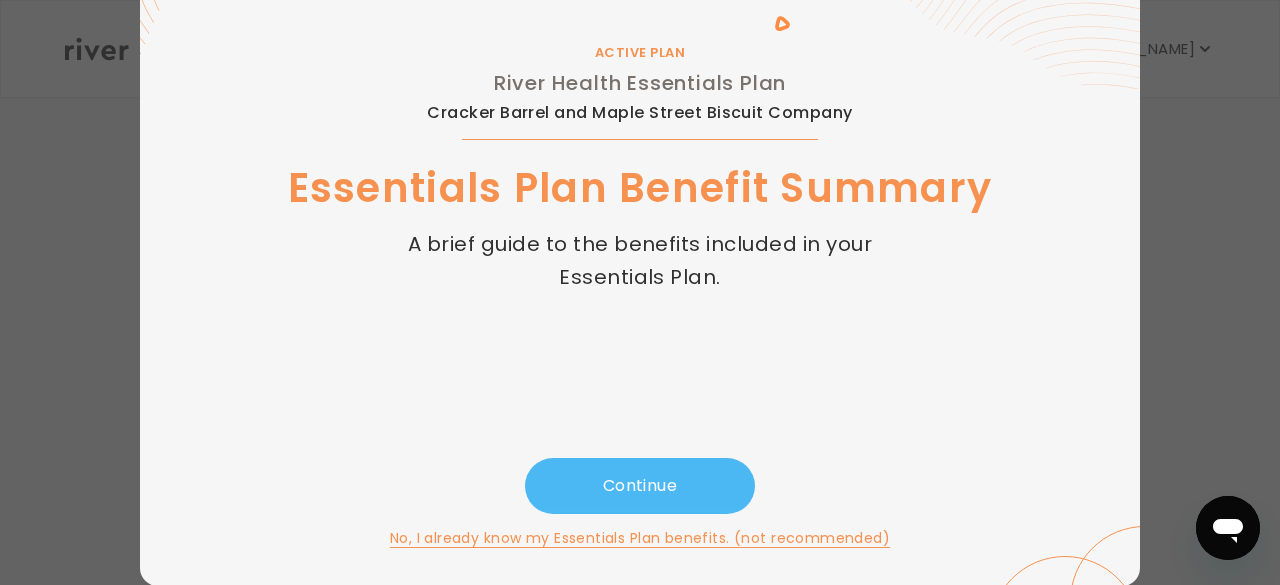click on "Continue" at bounding box center (640, 486) 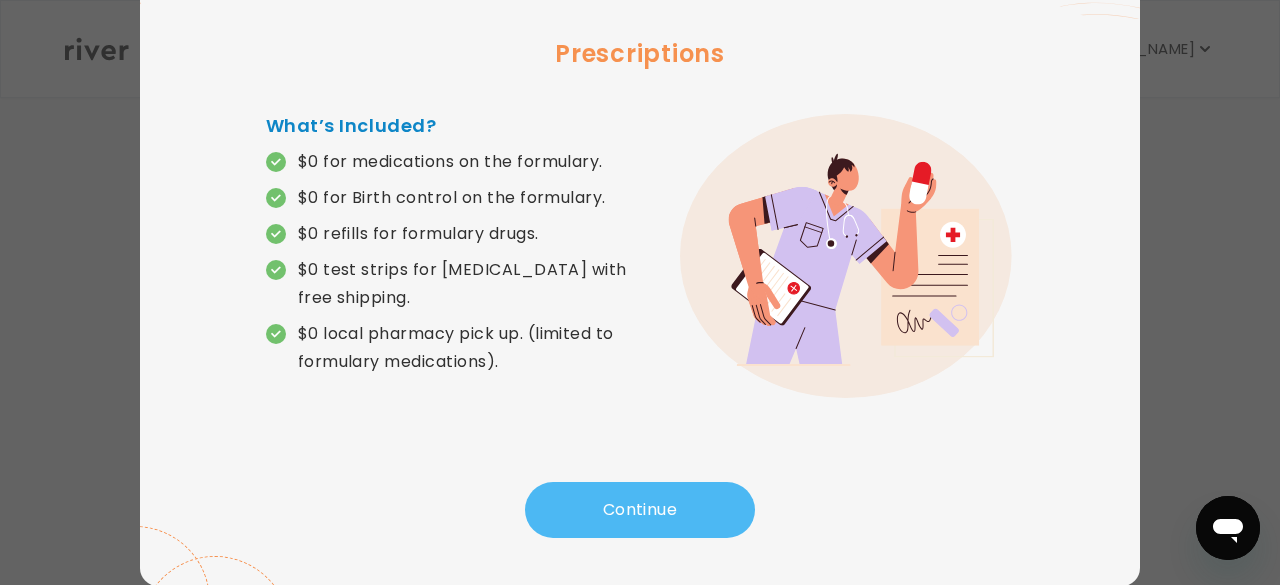 click on "Continue" at bounding box center (640, 510) 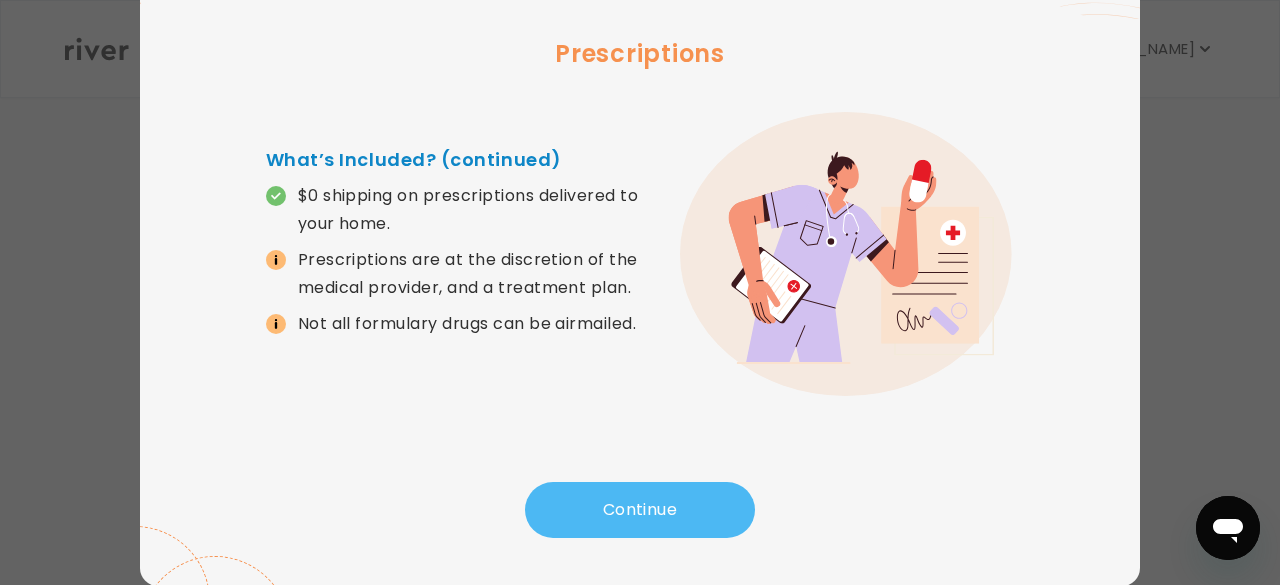 click on "Continue" at bounding box center [640, 510] 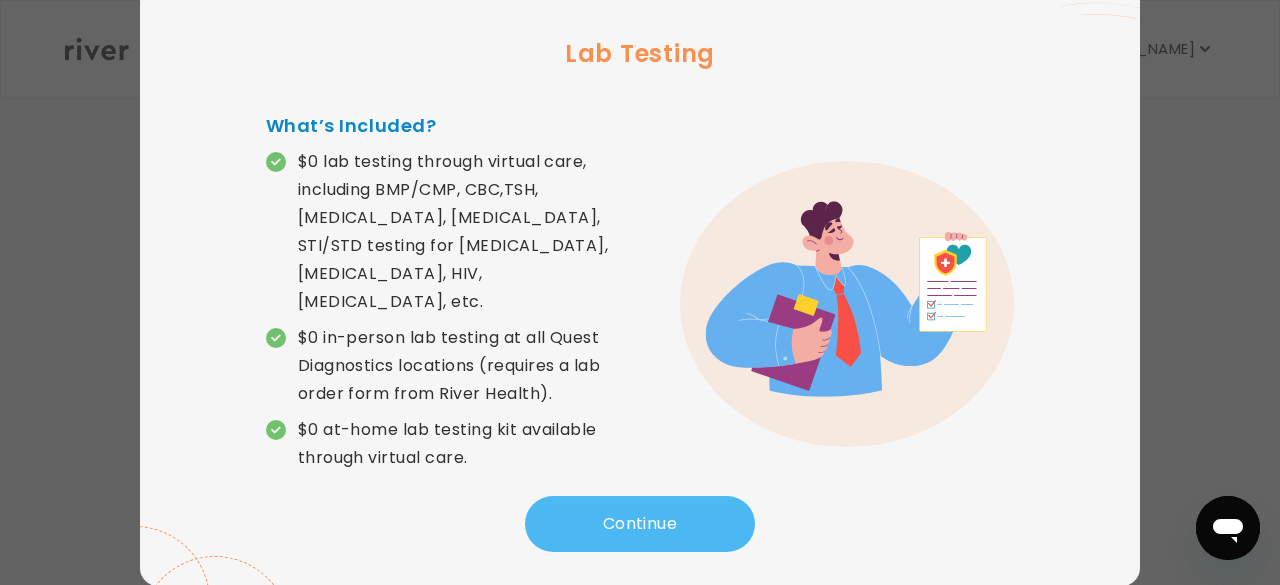 click on "Continue" at bounding box center (640, 524) 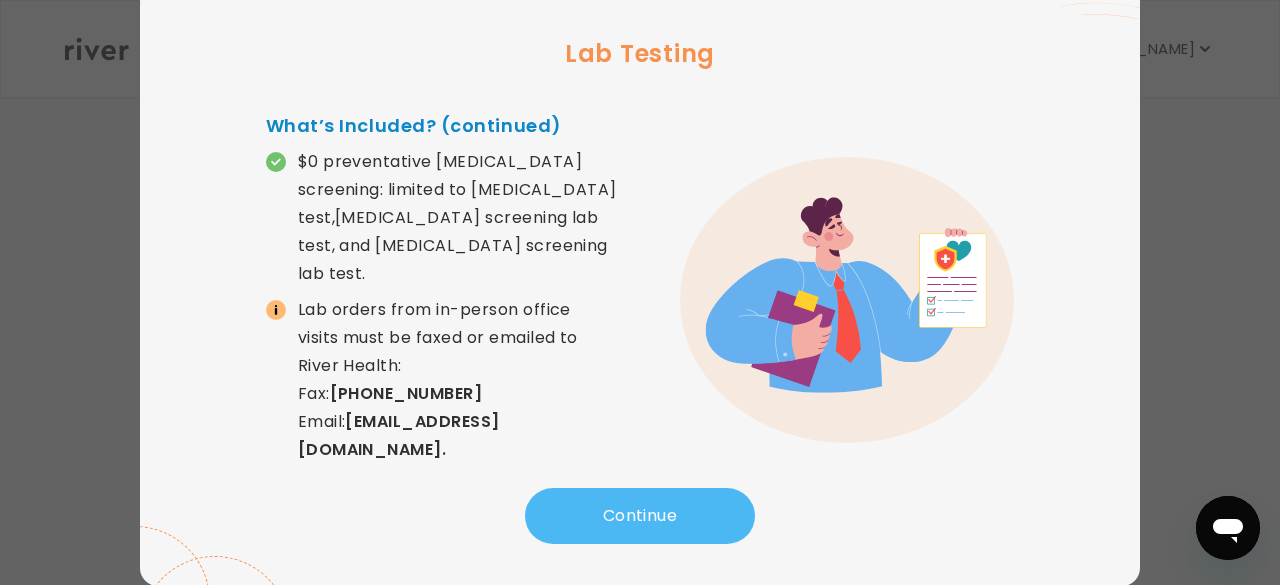 click on "Continue" at bounding box center [640, 516] 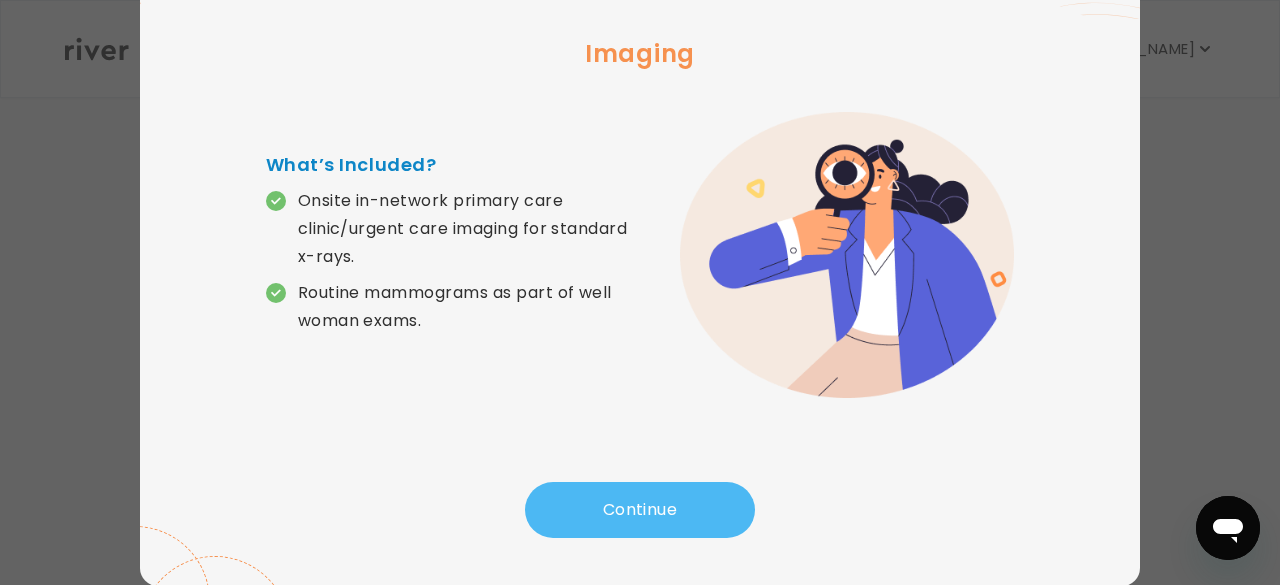 click on "Continue" at bounding box center [640, 510] 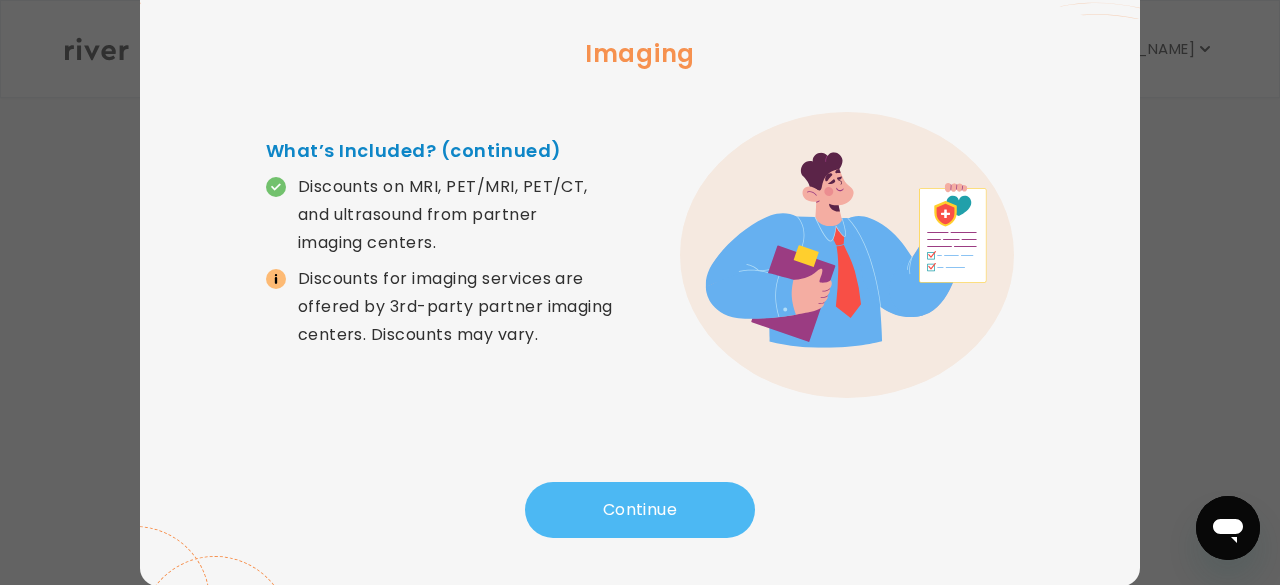 click on "Continue" at bounding box center [640, 510] 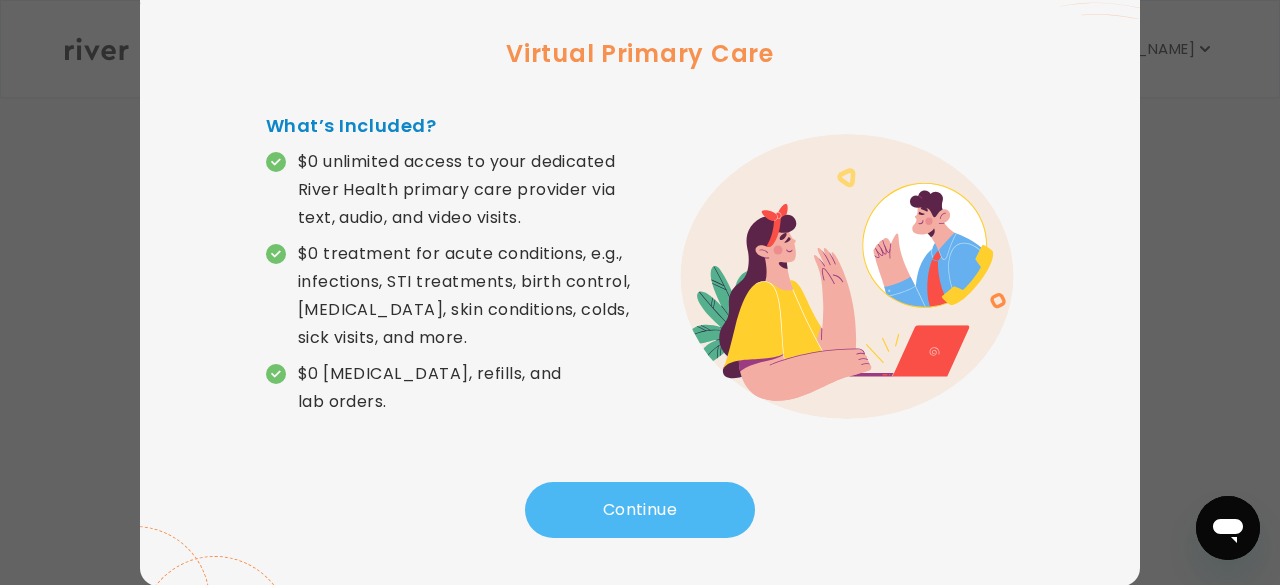 click on "Continue" at bounding box center (640, 510) 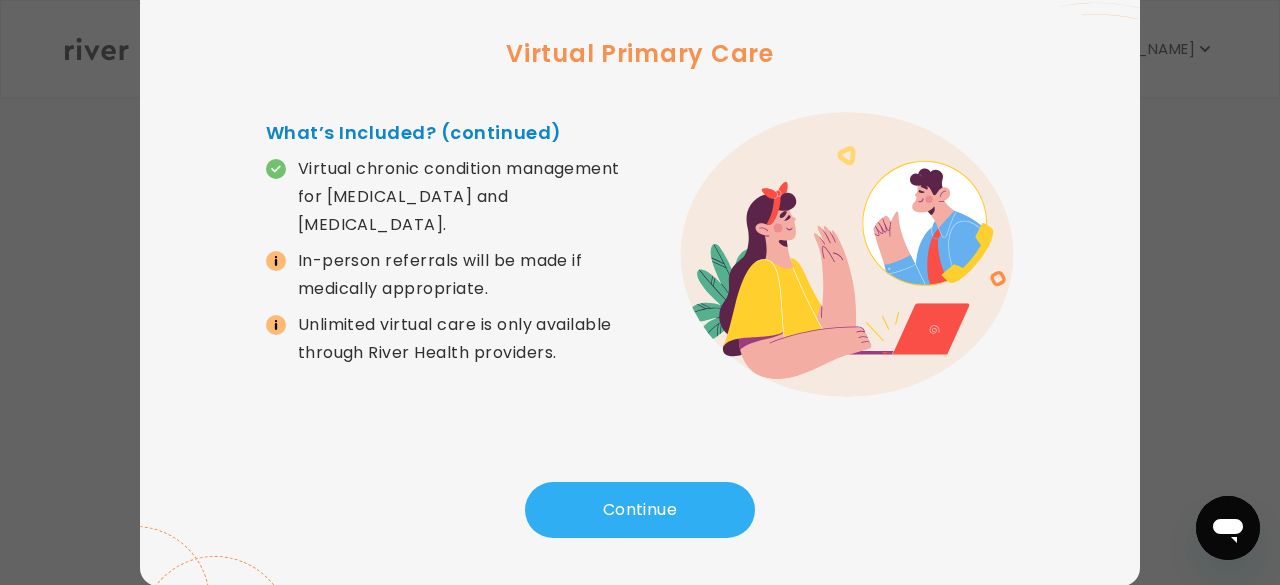 click at bounding box center (640, 292) 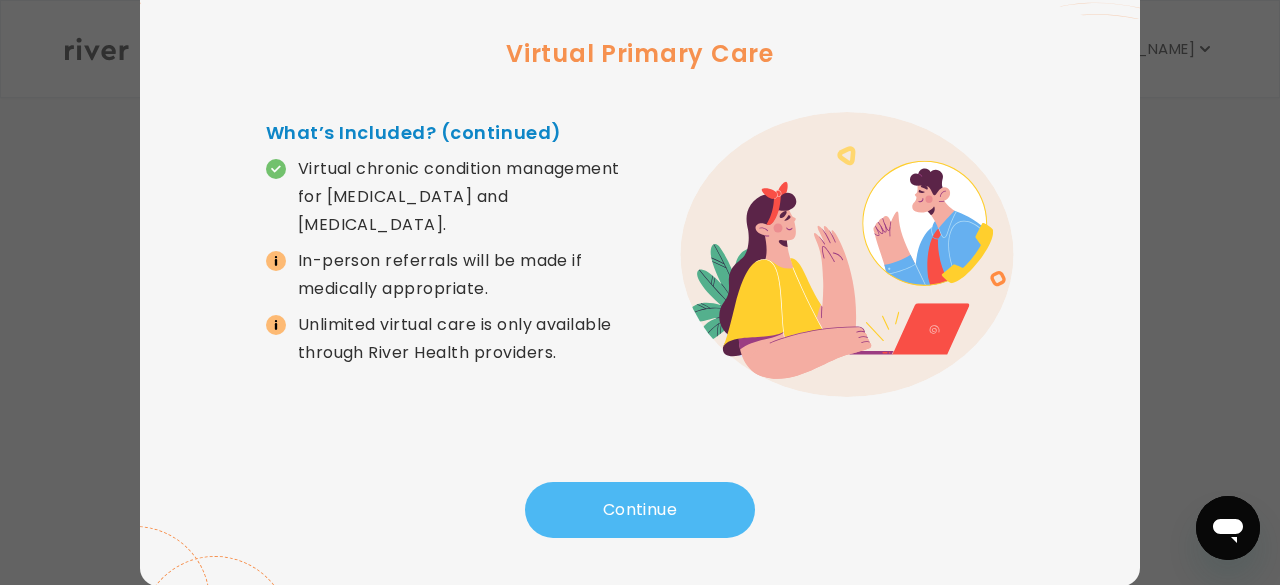 click on "Continue" at bounding box center [640, 510] 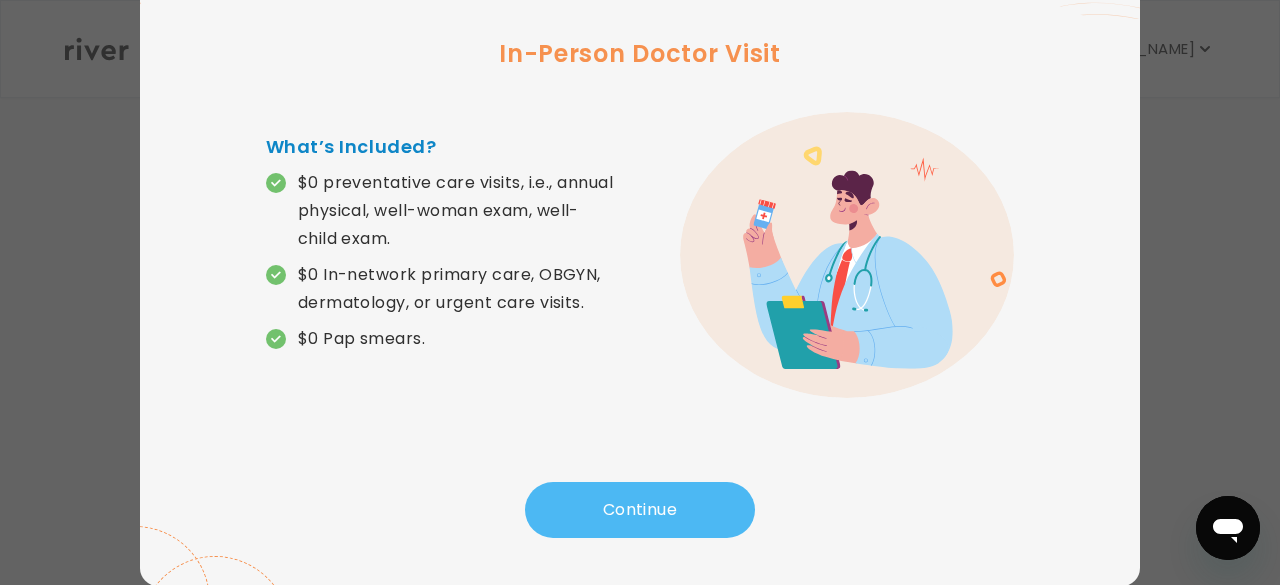 click on "Continue" at bounding box center [640, 510] 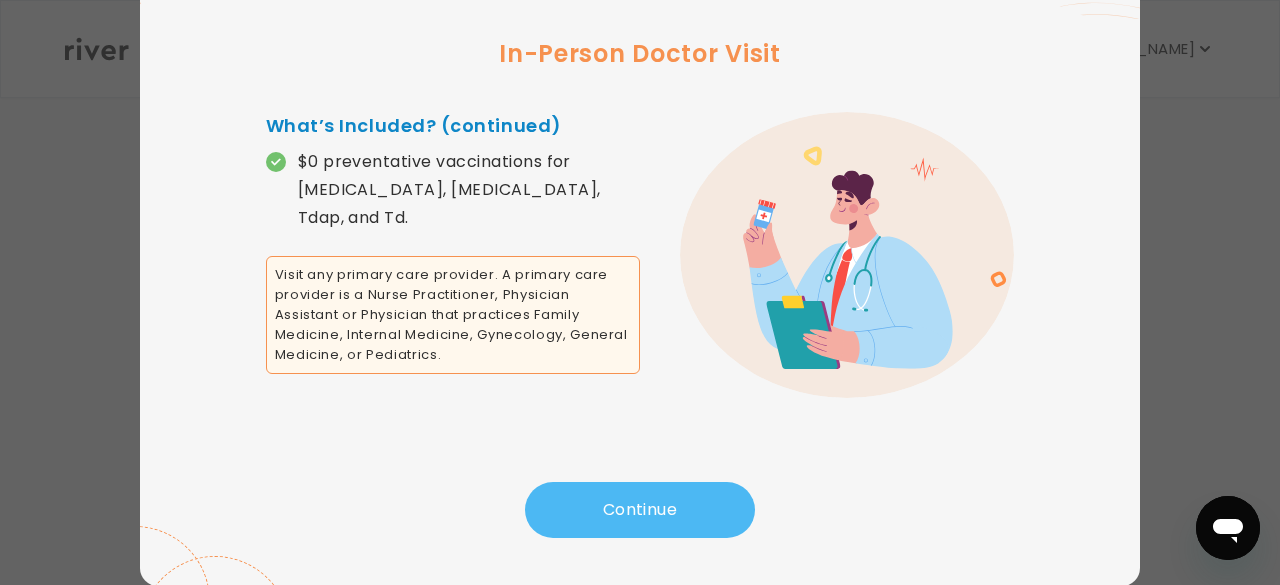 click on "Continue" at bounding box center (640, 510) 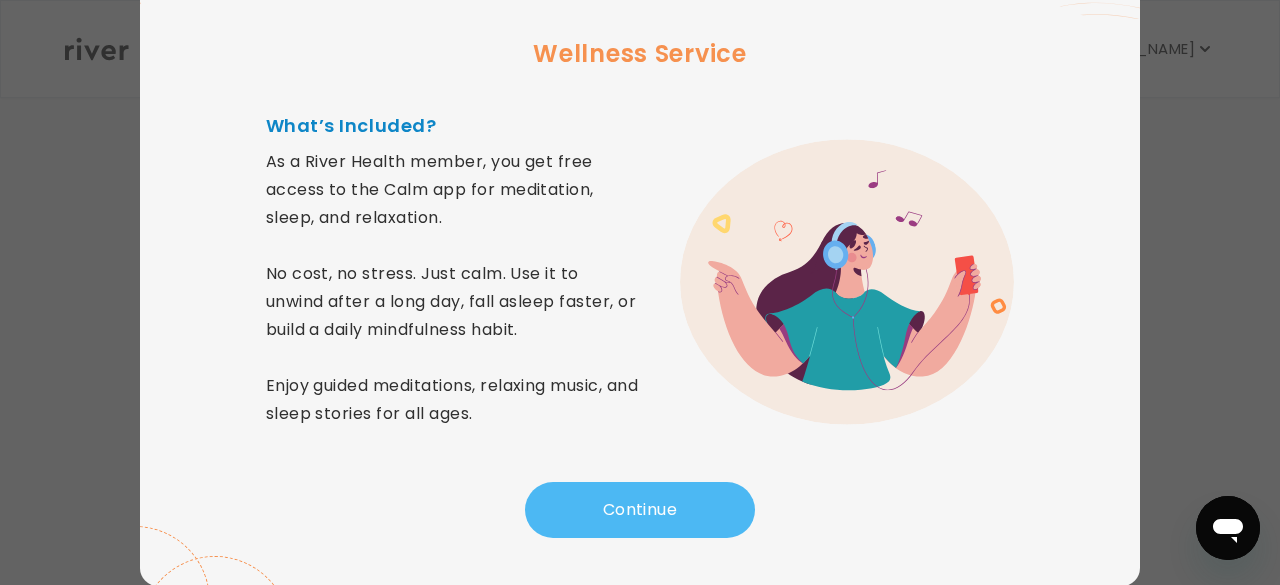 click on "Continue" at bounding box center (640, 510) 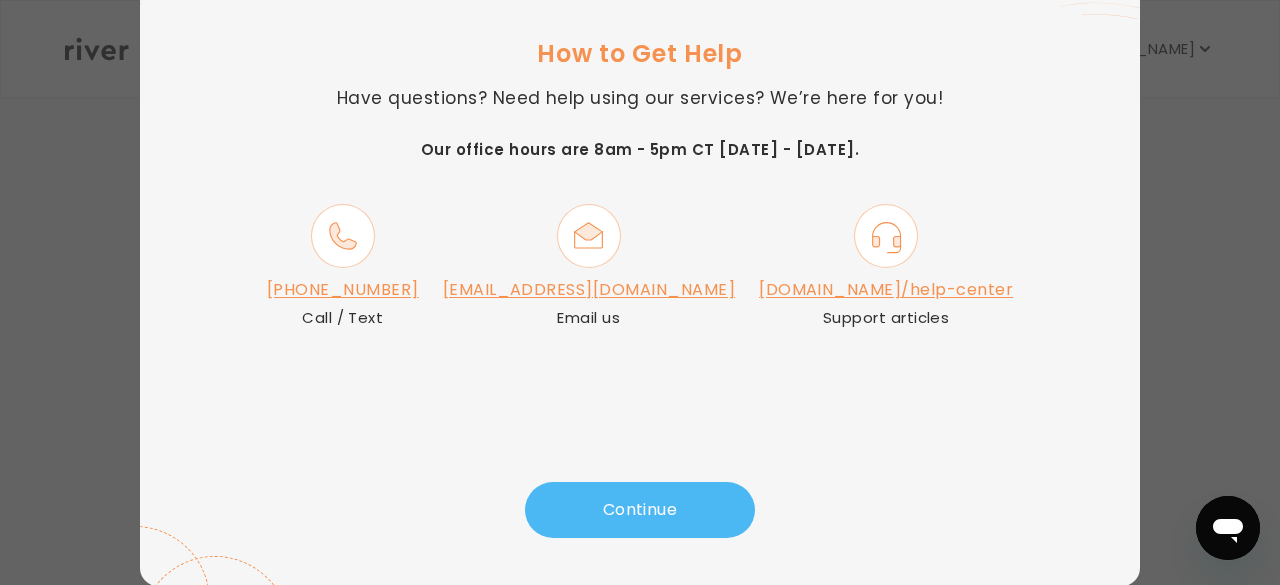 click on "Continue" at bounding box center [640, 510] 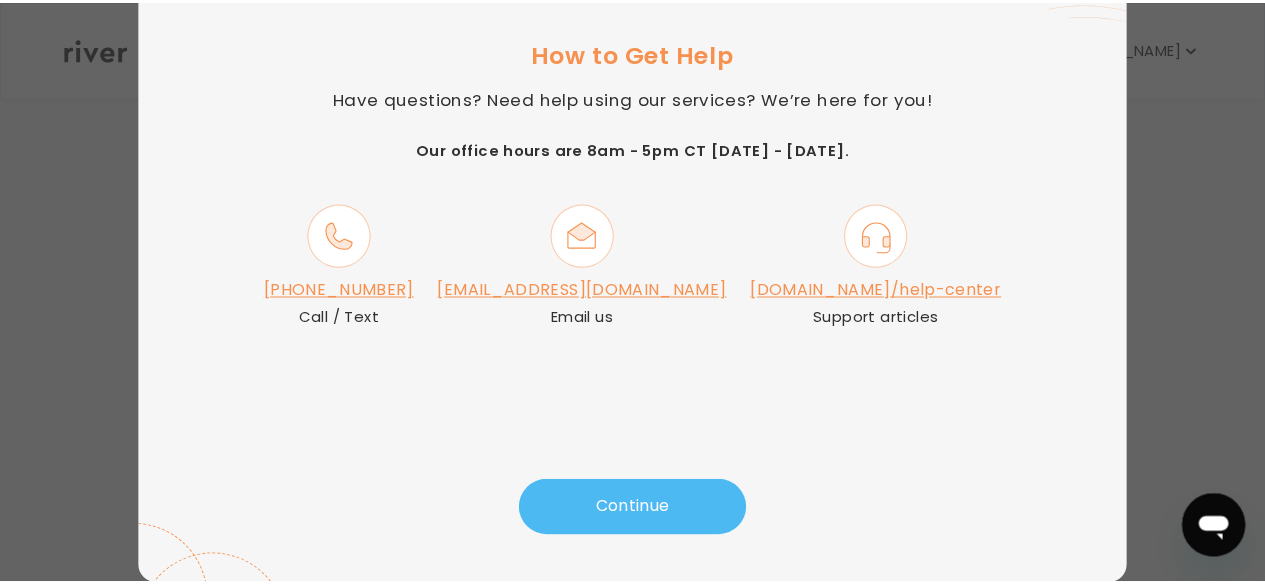 scroll, scrollTop: 104, scrollLeft: 0, axis: vertical 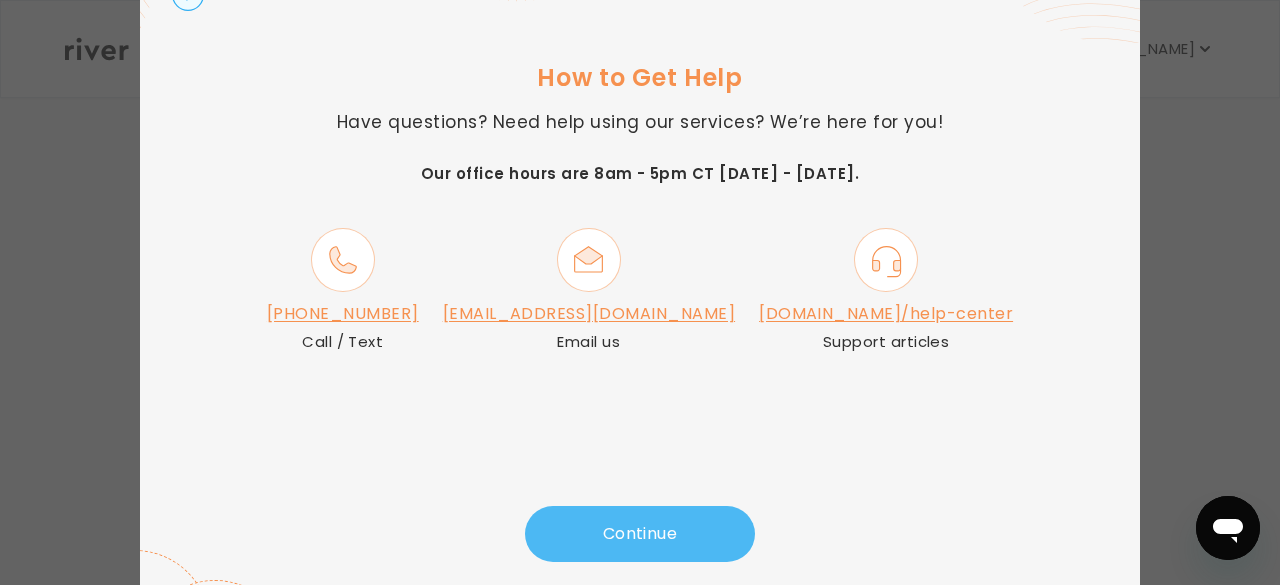 click on "Continue" at bounding box center [640, 534] 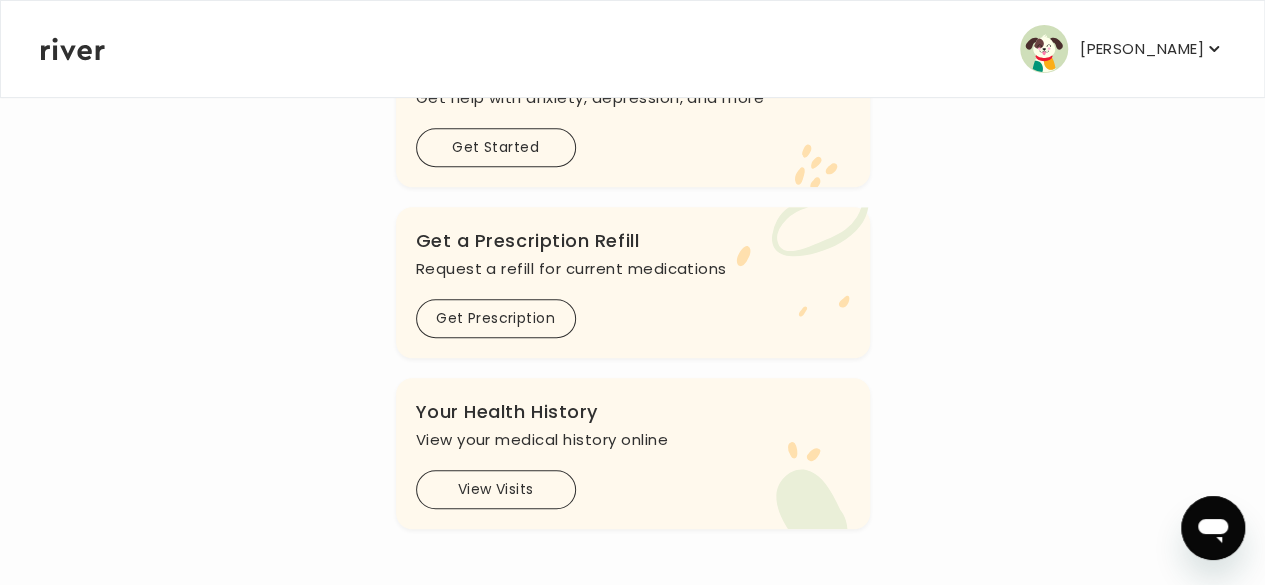 scroll, scrollTop: 0, scrollLeft: 0, axis: both 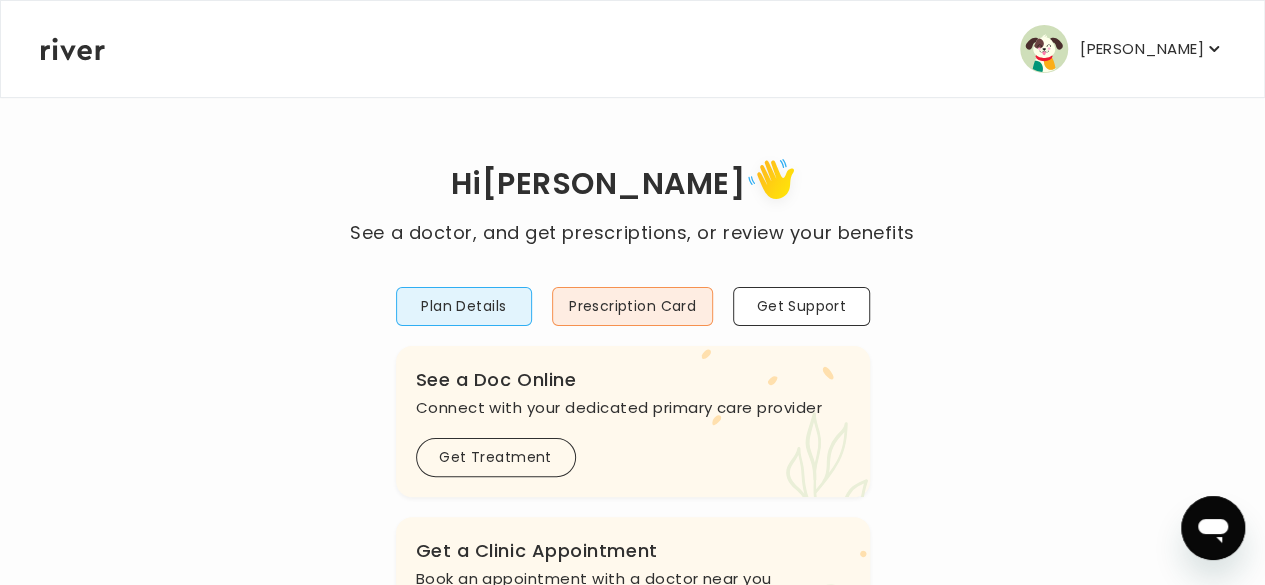 click on "[PERSON_NAME]" at bounding box center (1142, 49) 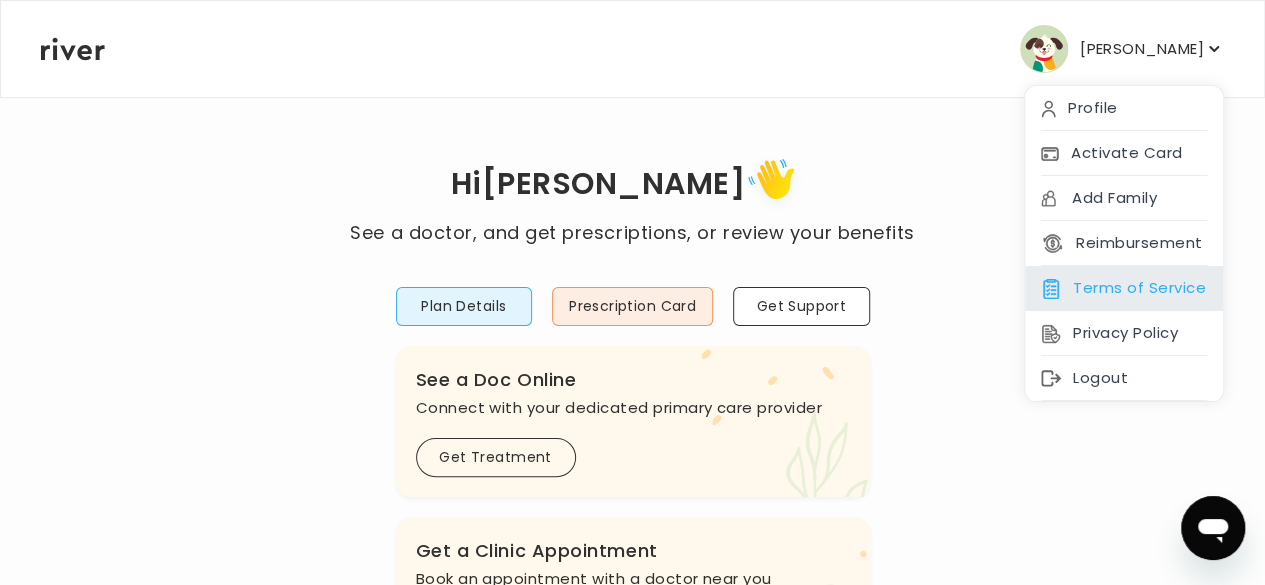 click on "Terms of Service" at bounding box center [1124, 288] 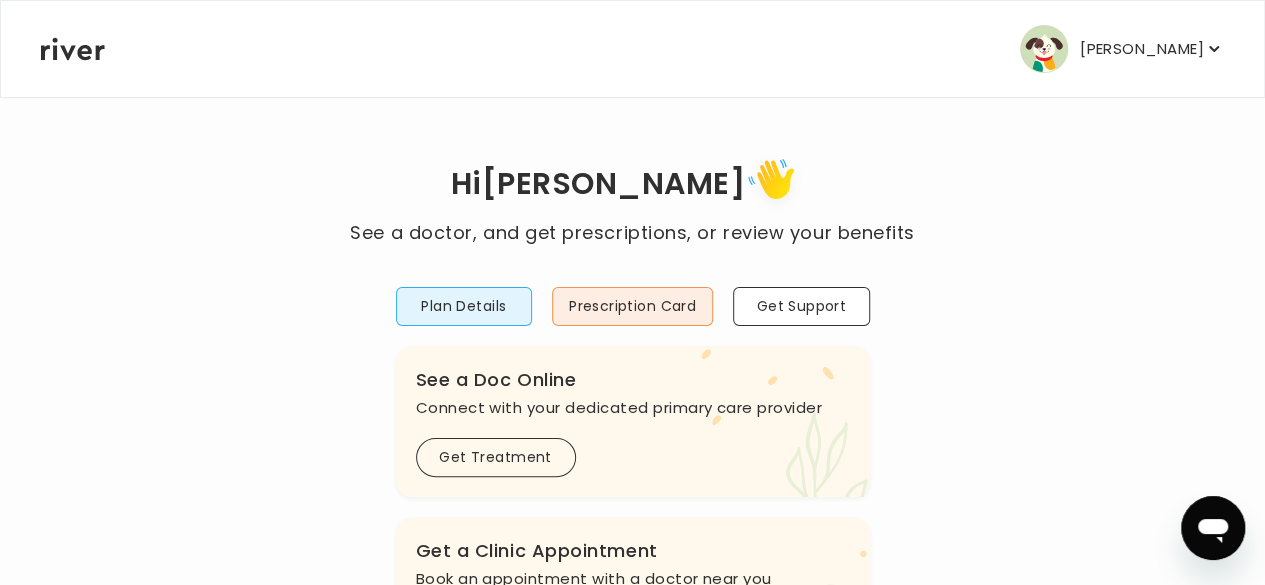 click on "[PERSON_NAME]" at bounding box center [1122, 49] 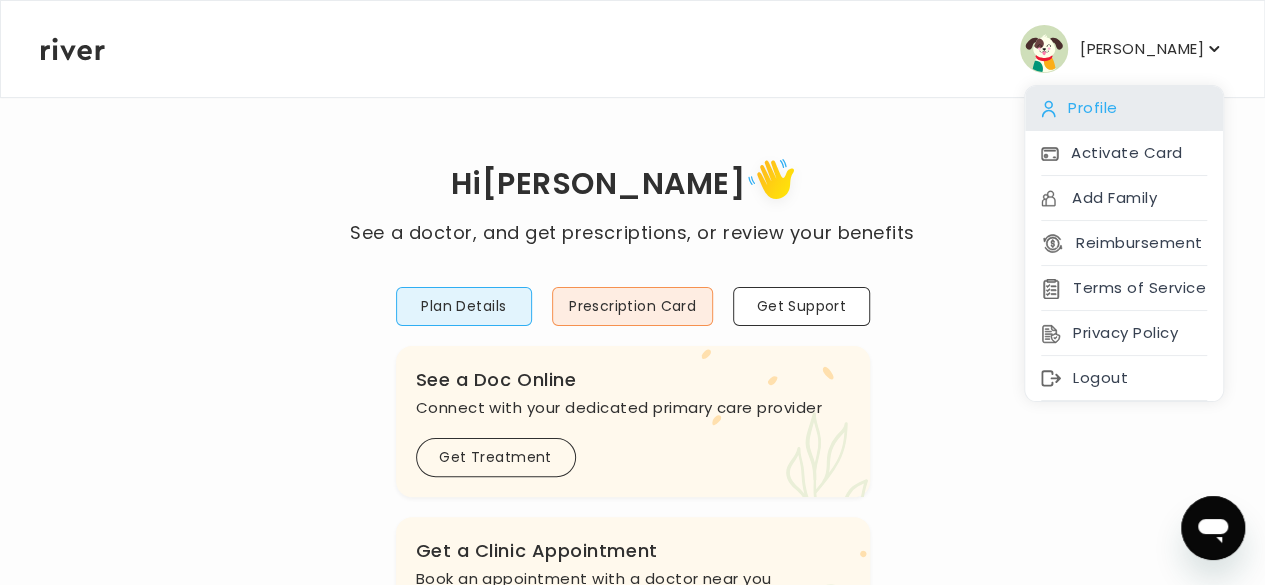 click on "Profile" at bounding box center (1124, 108) 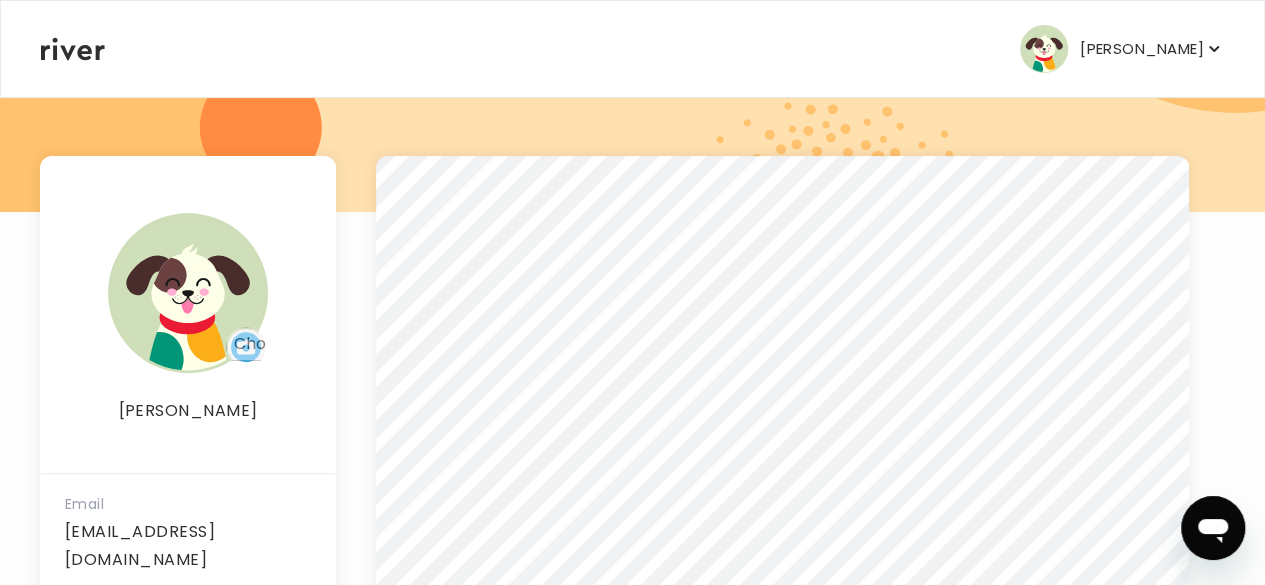 scroll, scrollTop: 172, scrollLeft: 0, axis: vertical 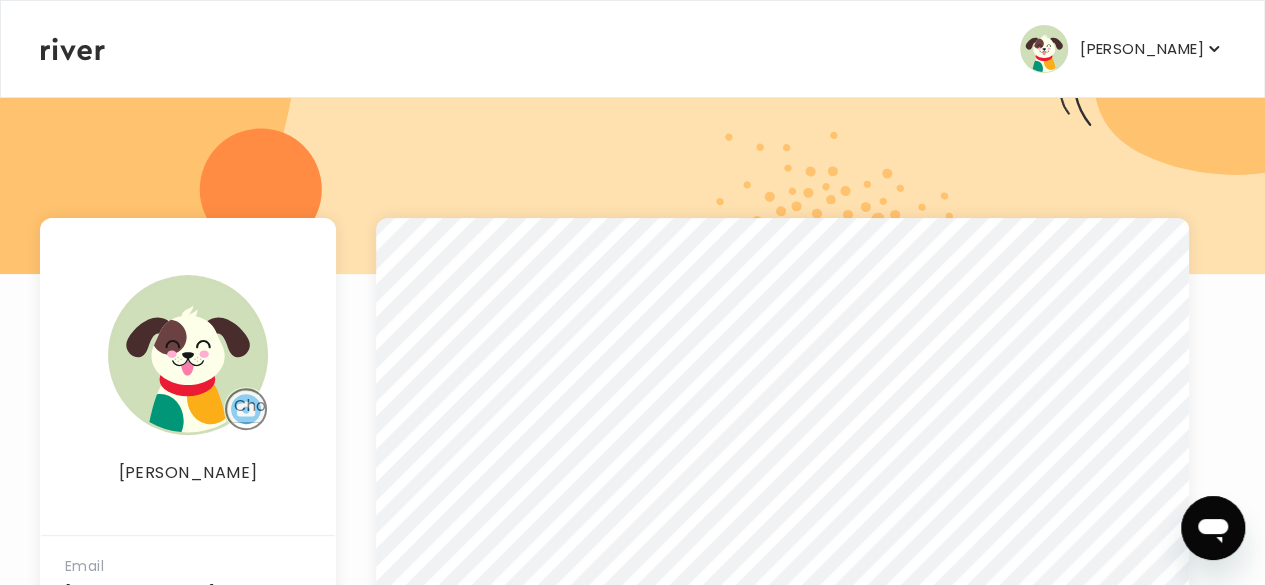 click at bounding box center (246, 409) 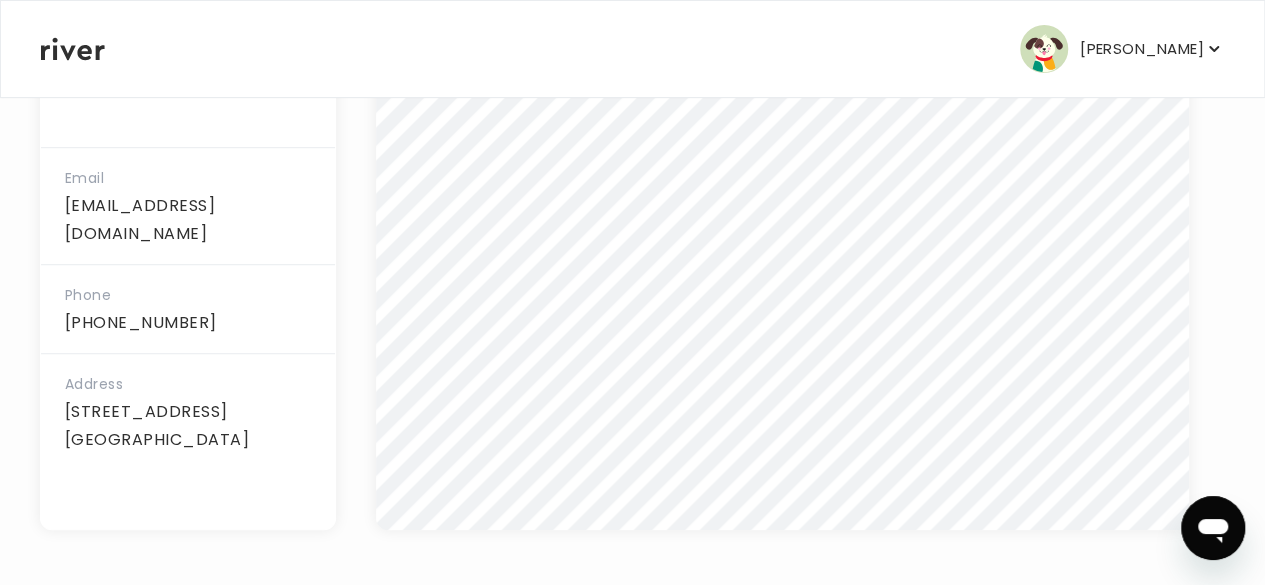 scroll, scrollTop: 0, scrollLeft: 0, axis: both 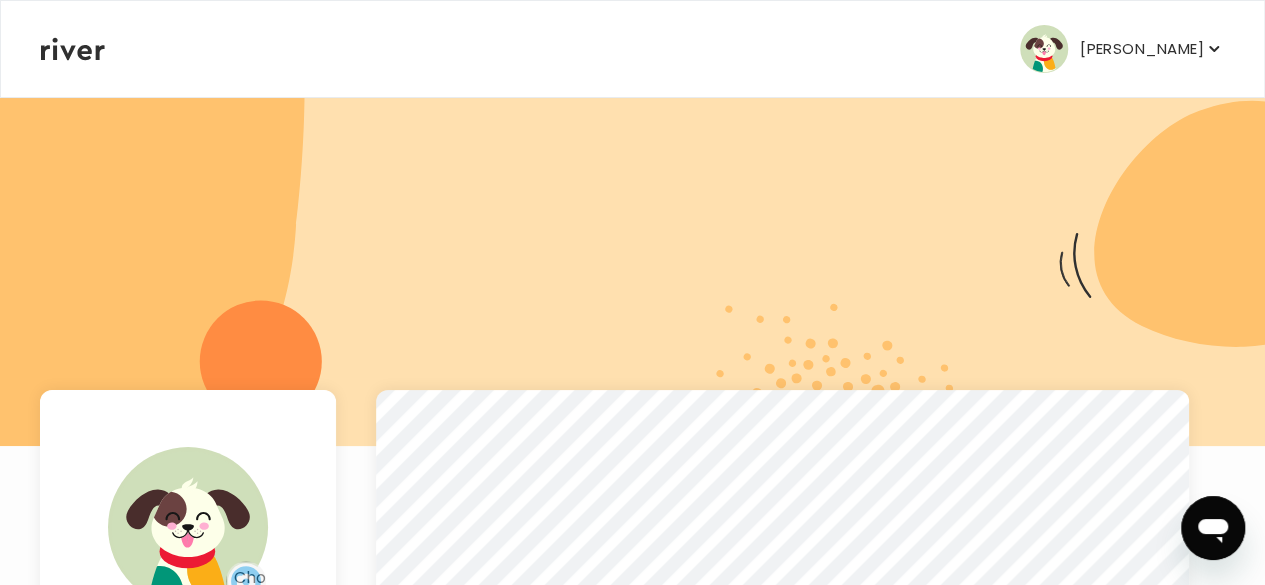 click on "[PERSON_NAME]" at bounding box center [1122, 49] 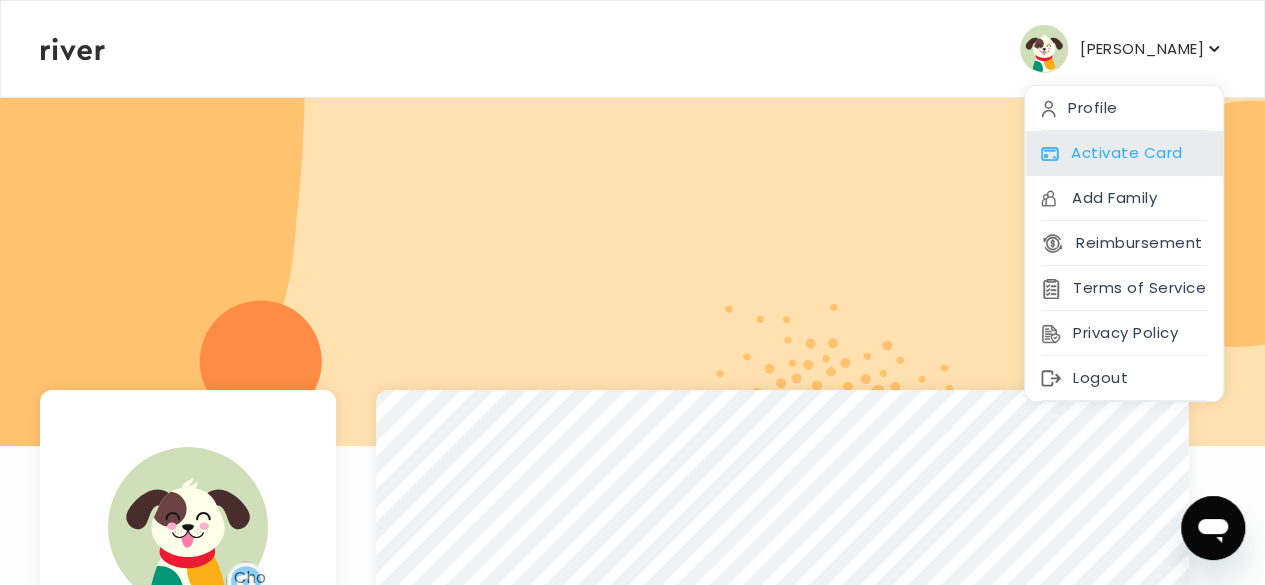 click on "Activate Card" at bounding box center (1124, 153) 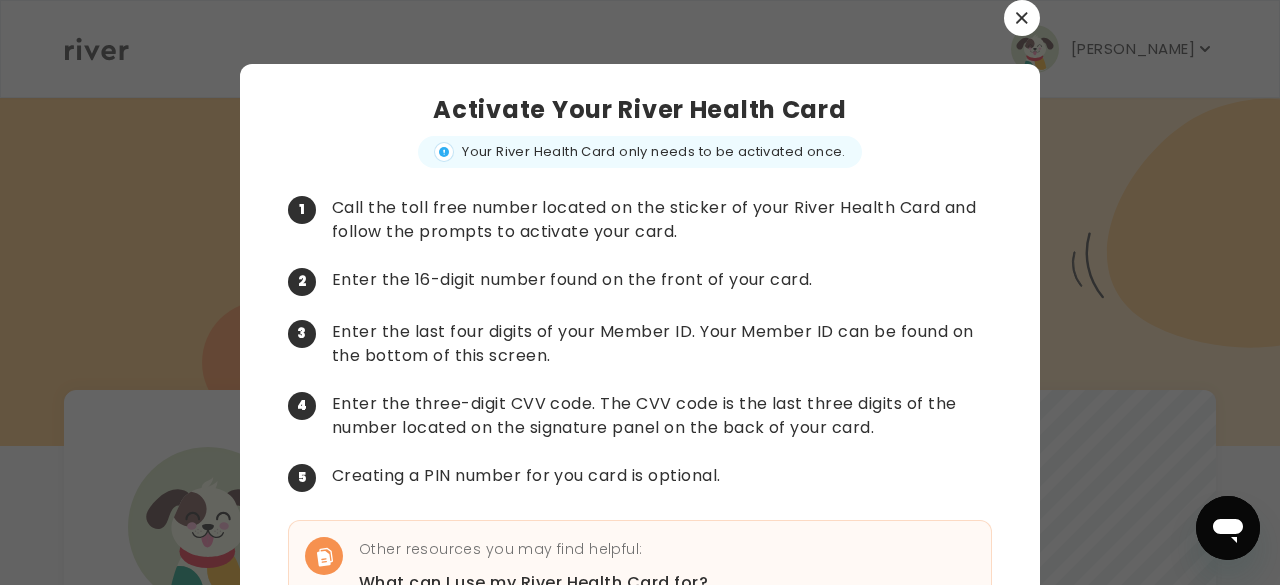 click 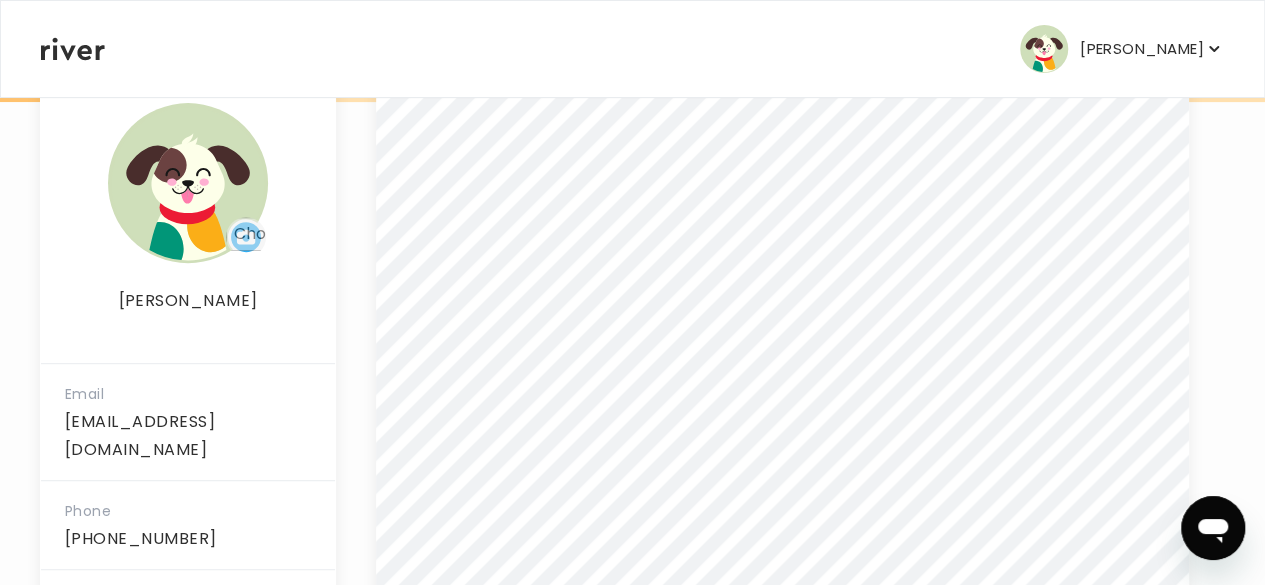 scroll, scrollTop: 560, scrollLeft: 0, axis: vertical 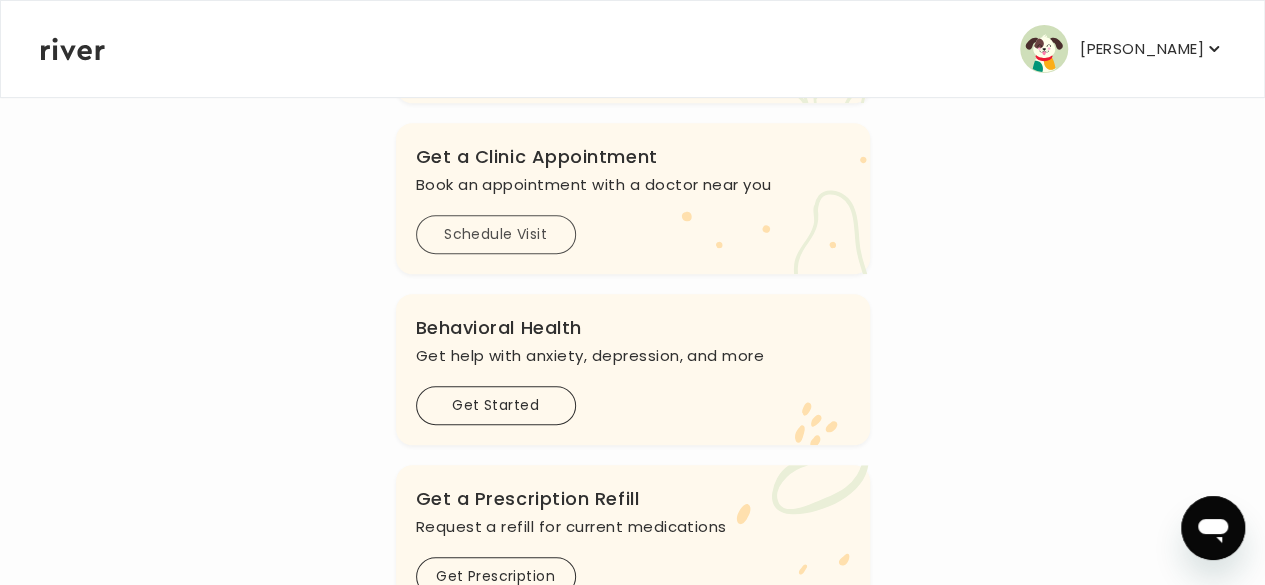 click on "Schedule Visit" at bounding box center (496, 234) 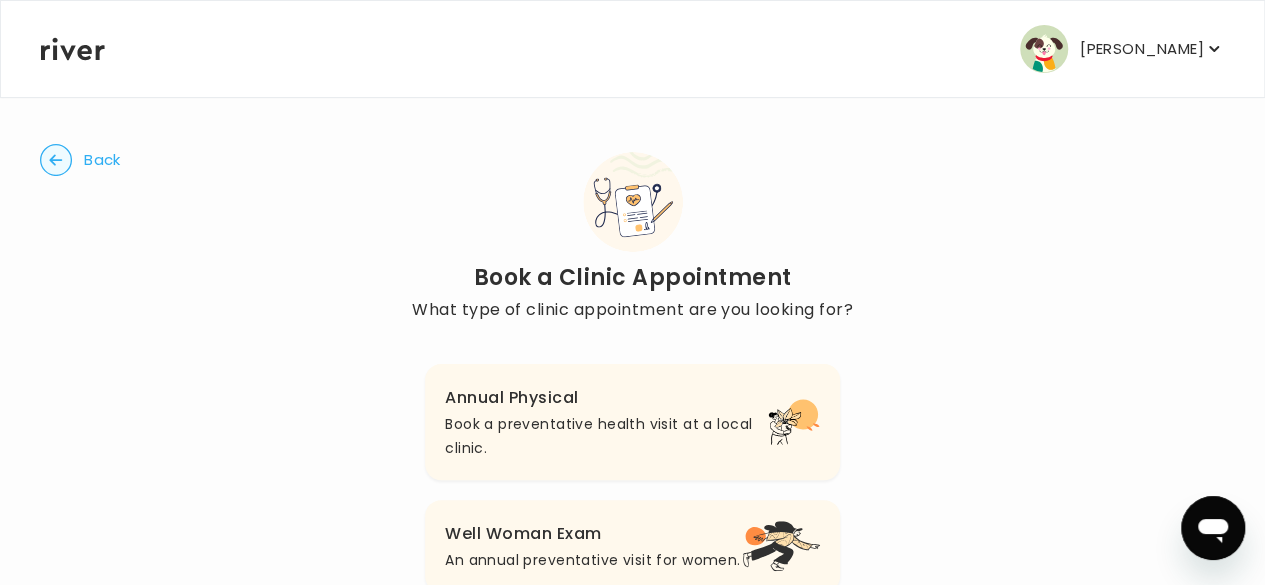click on "Book a Clinic Appointment What type of clinic appointment are you looking for?" at bounding box center [632, 238] 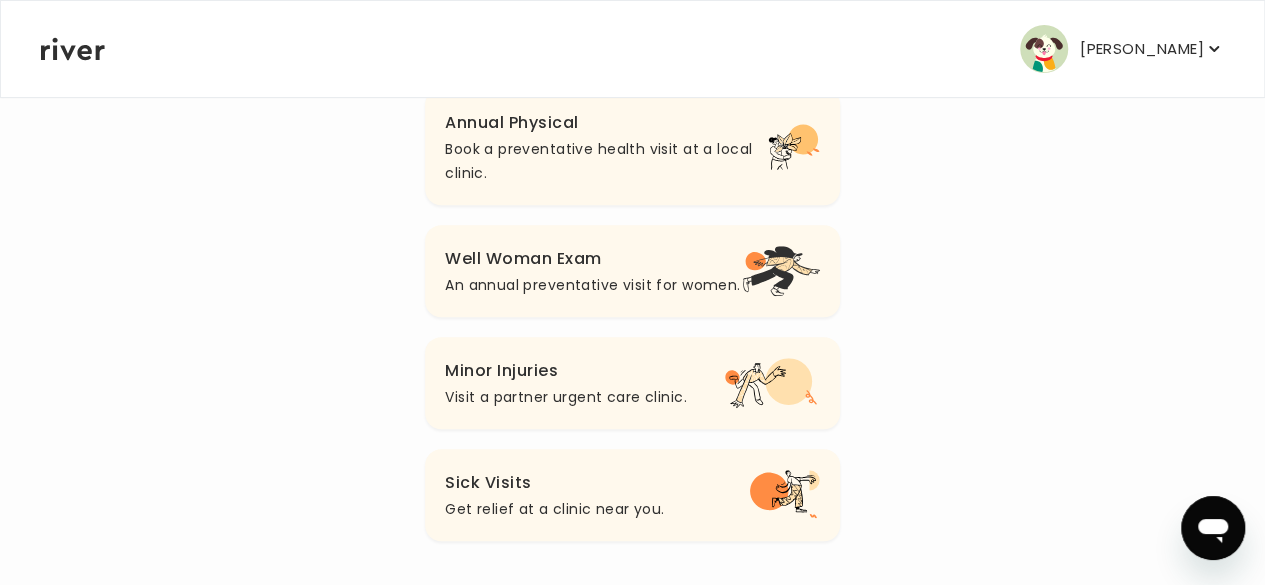 scroll, scrollTop: 278, scrollLeft: 0, axis: vertical 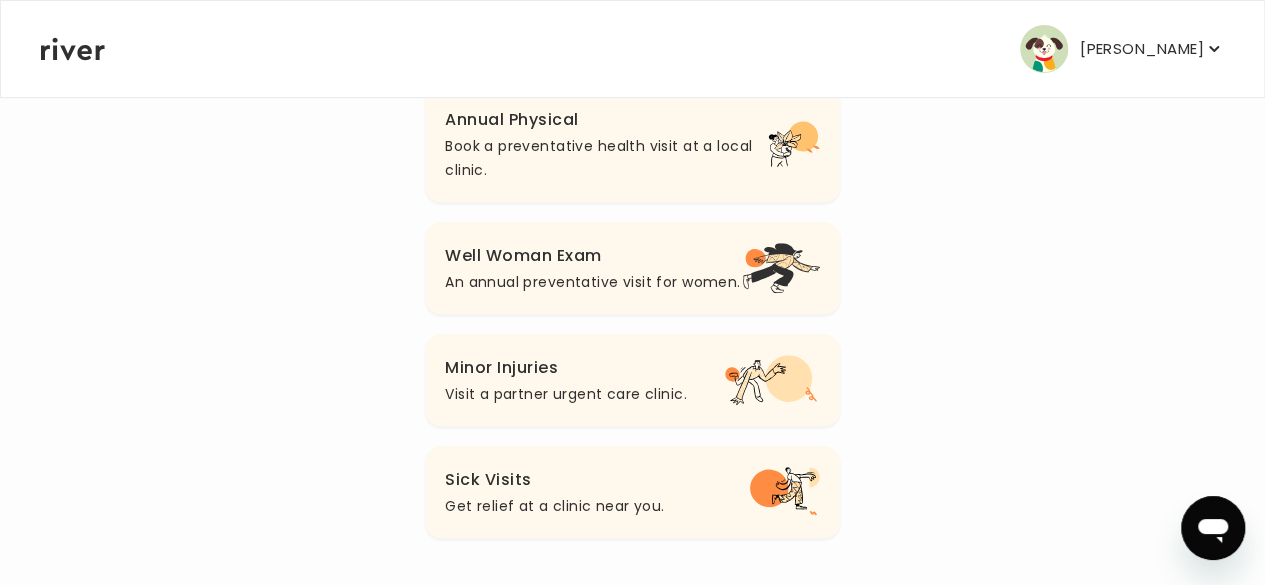 click on "An annual preventative visit for women." at bounding box center [592, 282] 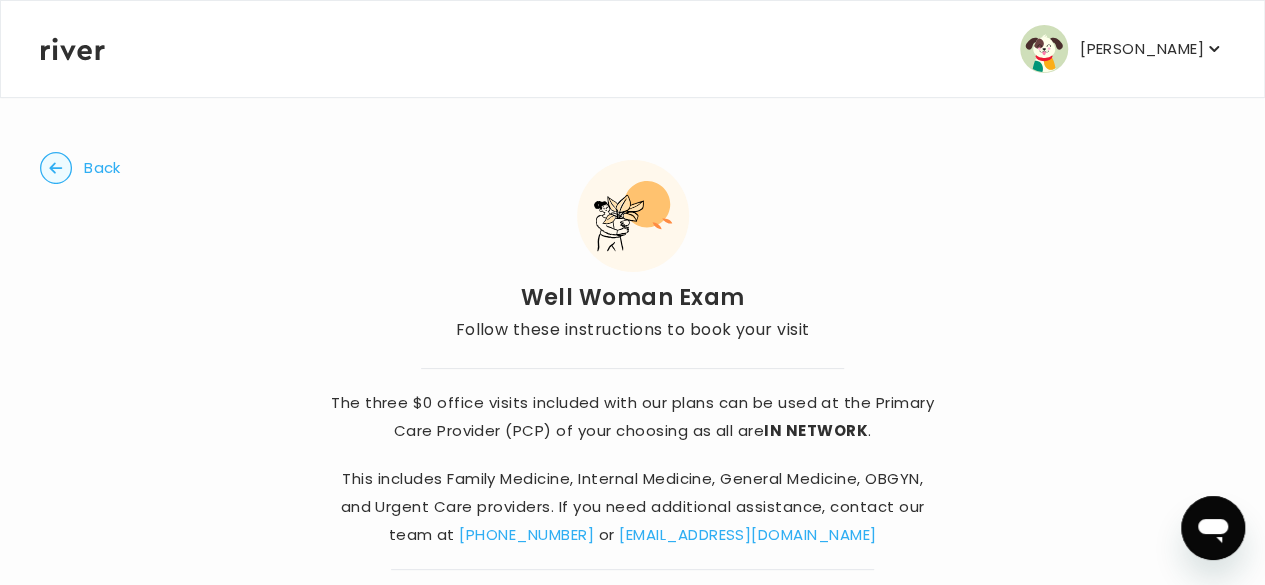 scroll, scrollTop: 88, scrollLeft: 0, axis: vertical 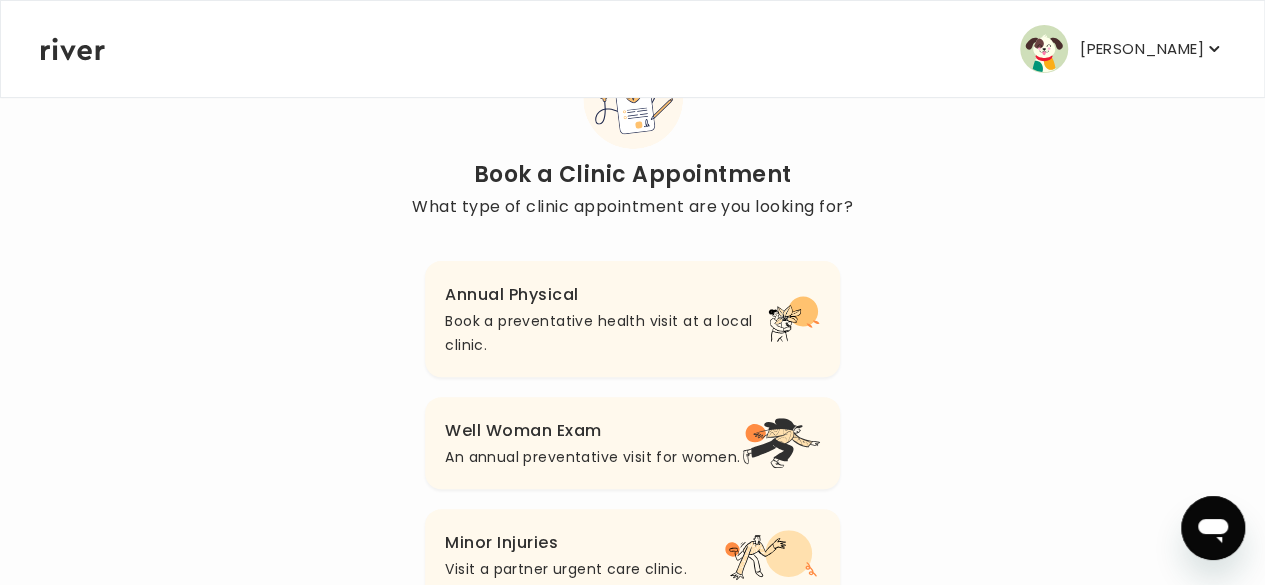 click on "Annual Physical Book a preventative health visit at a local clinic." at bounding box center [632, 319] 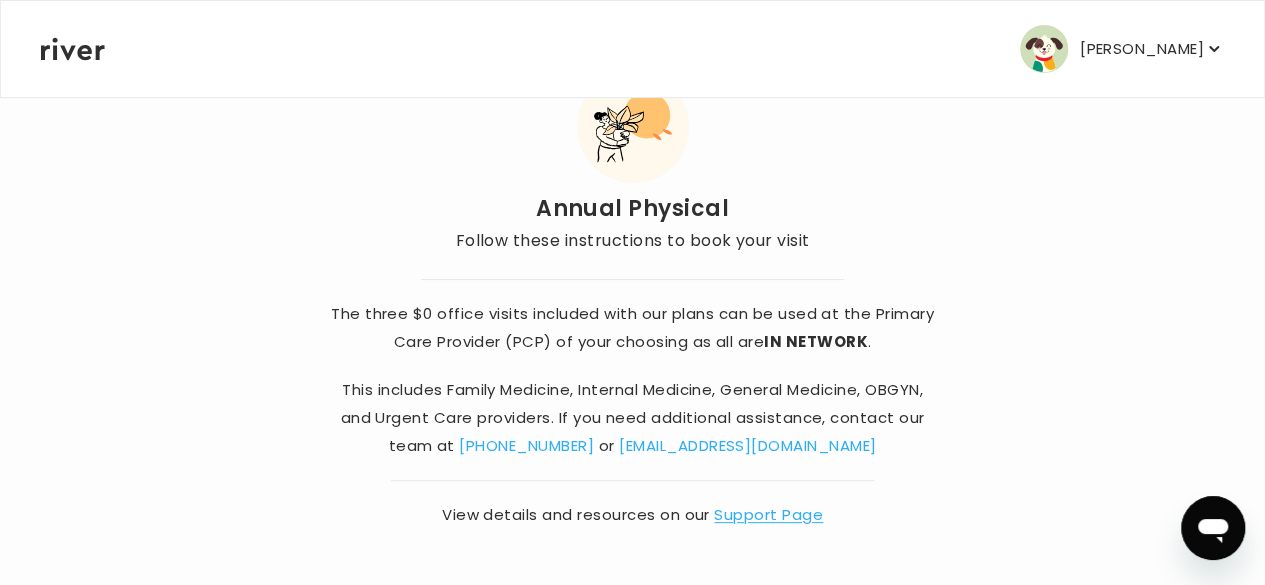 scroll, scrollTop: 88, scrollLeft: 0, axis: vertical 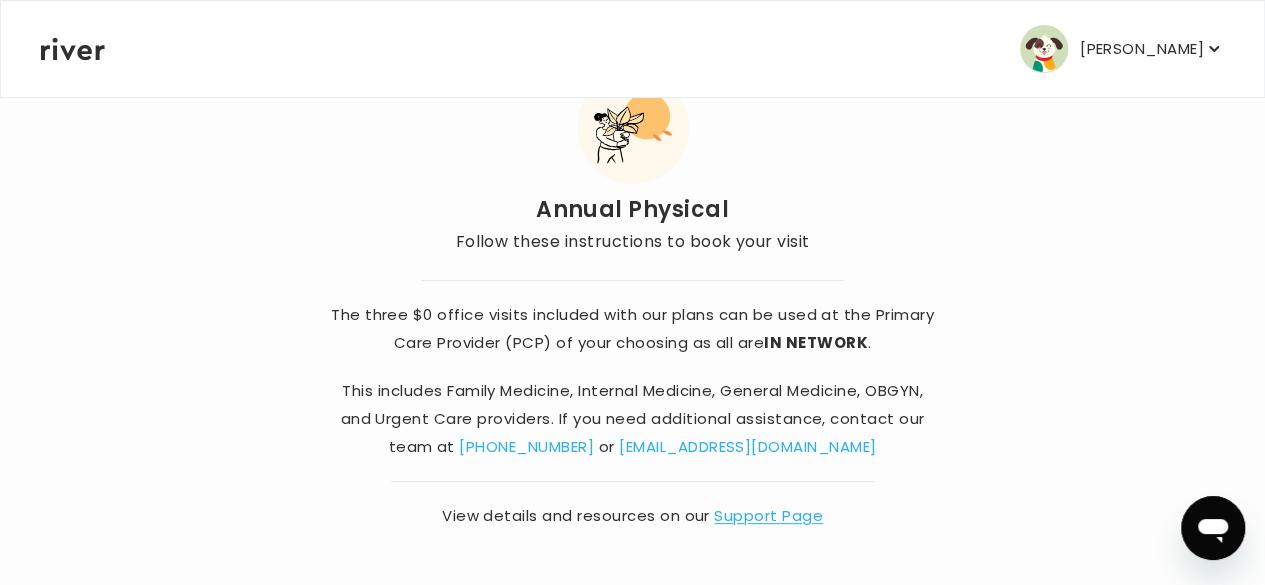 click on "Support Page" at bounding box center (768, 515) 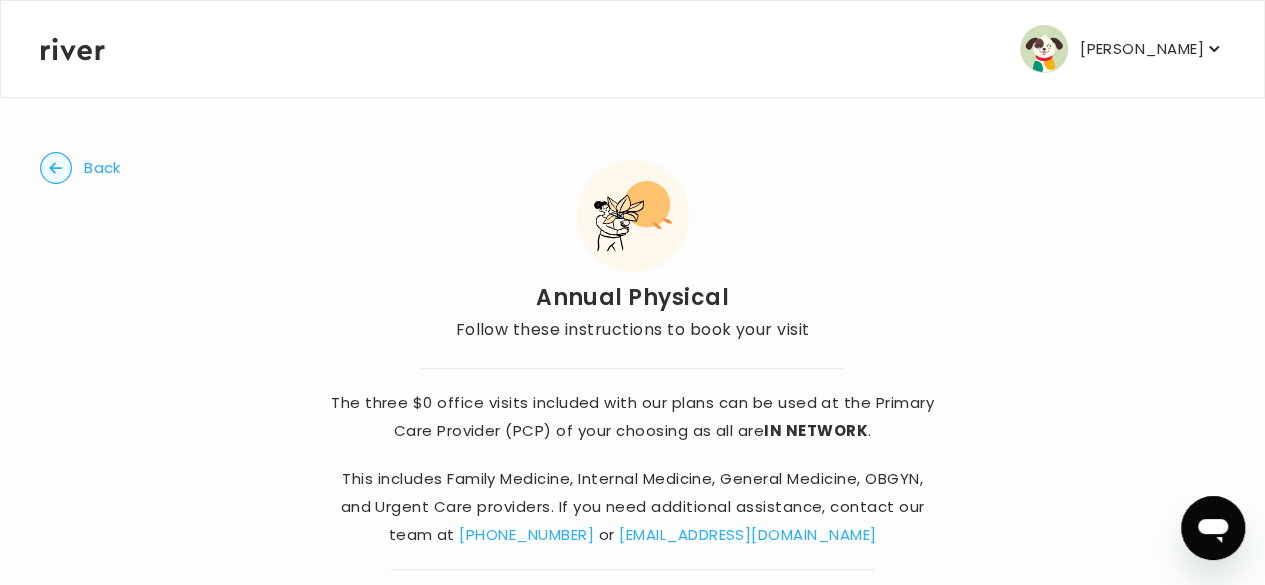 click on "[PERSON_NAME]" at bounding box center (1142, 49) 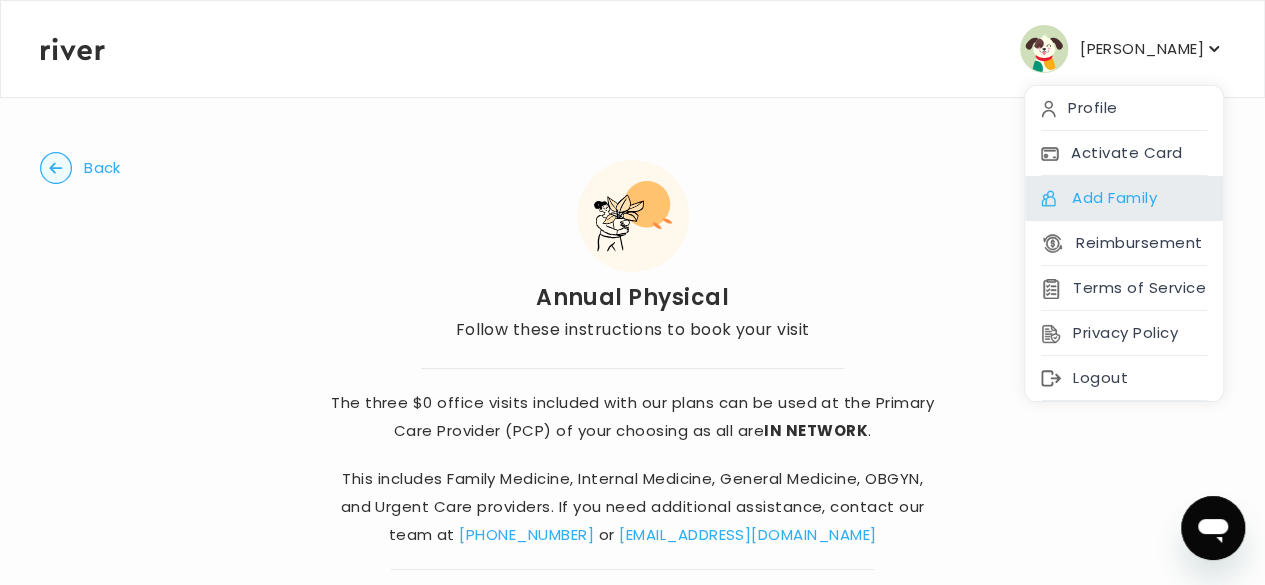 click on "Add Family" at bounding box center [1124, 198] 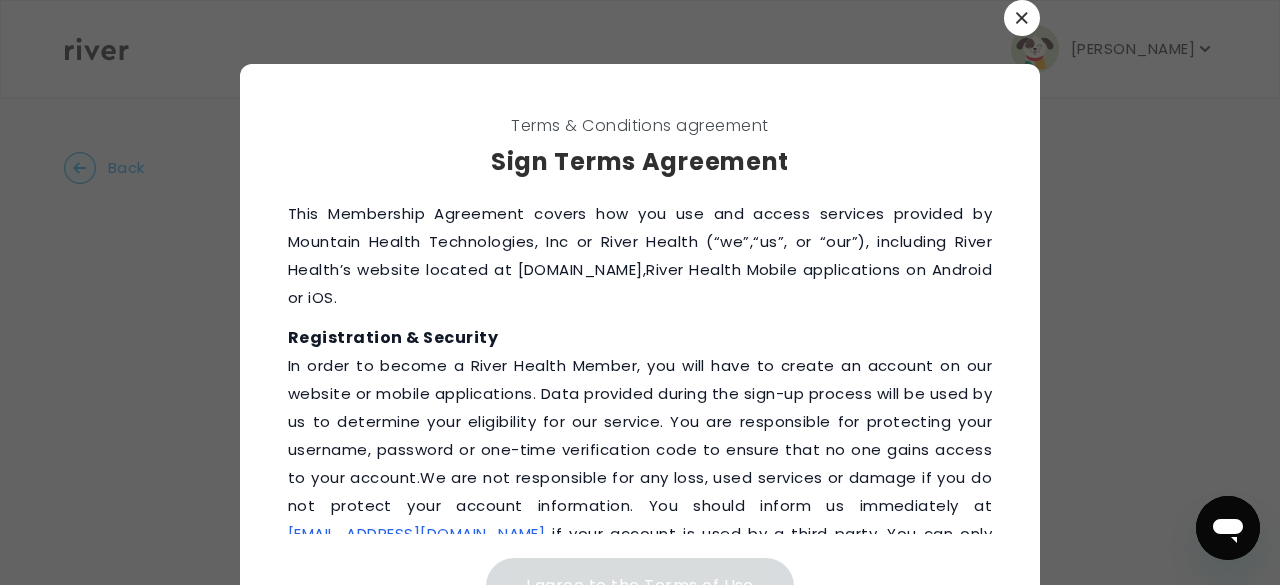 click 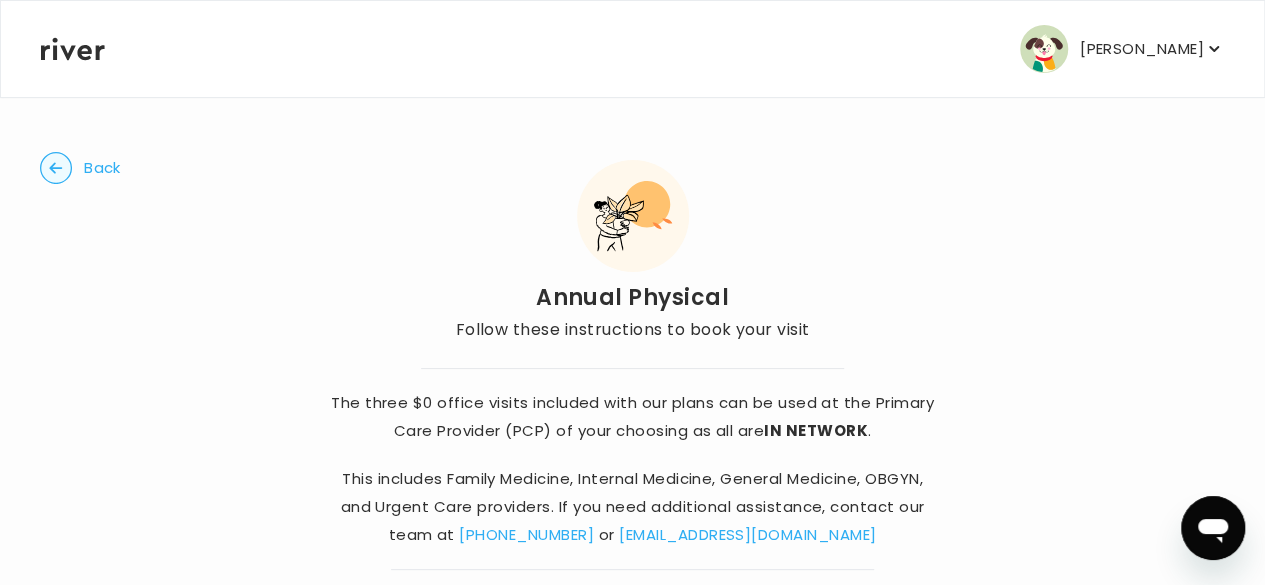 click 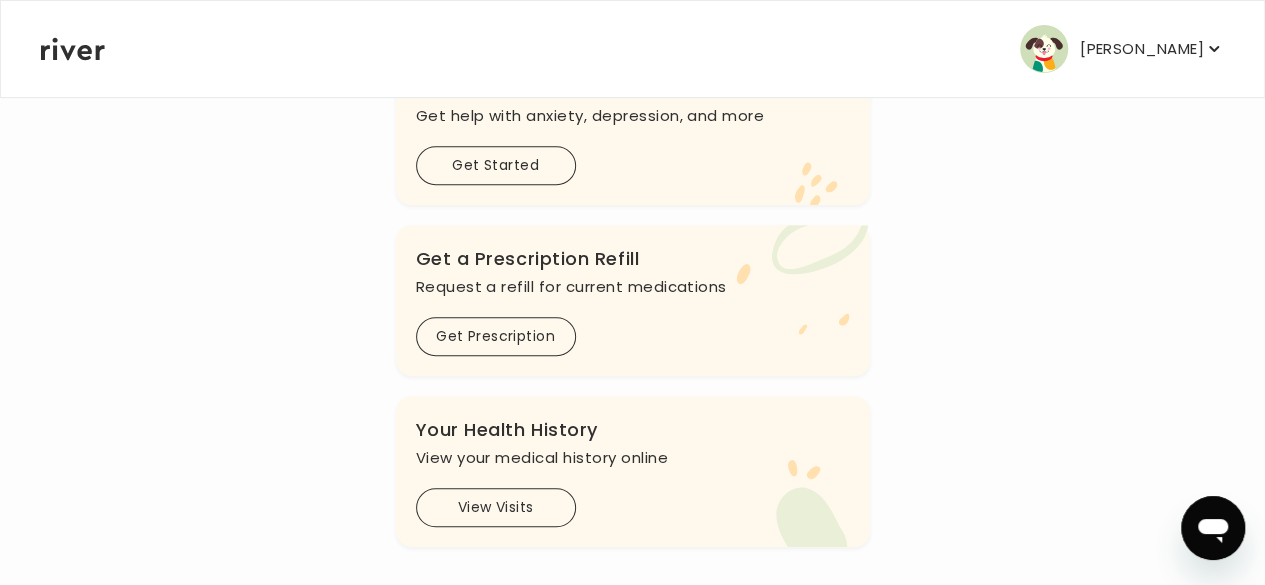 scroll, scrollTop: 654, scrollLeft: 0, axis: vertical 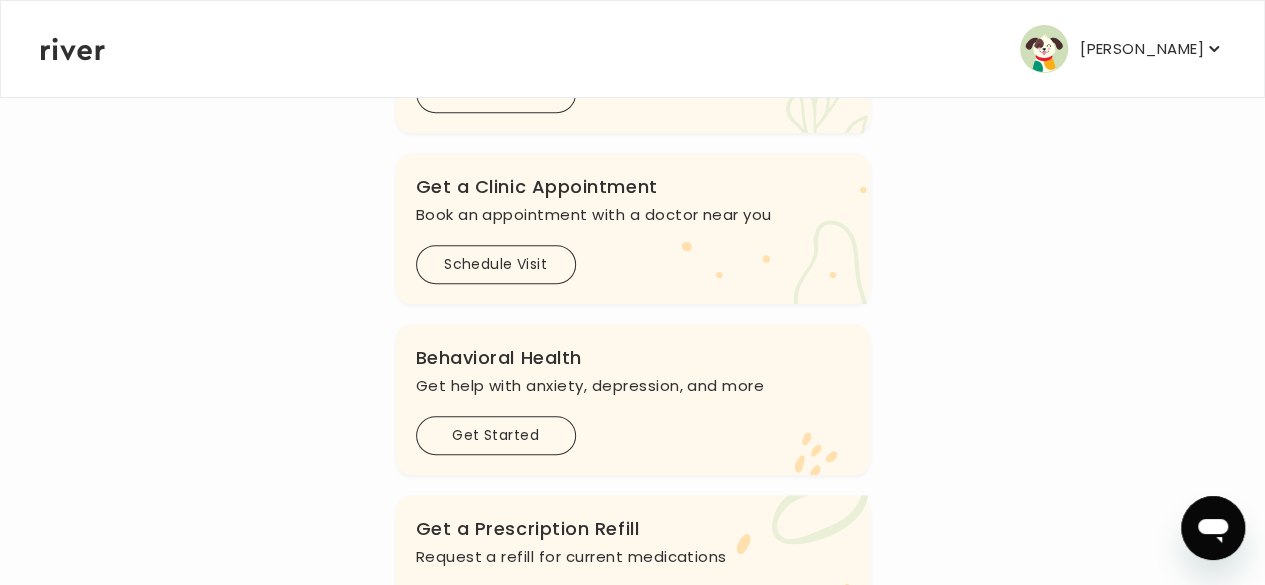 click on "Plan Details Prescription Card Get Support
.cls-1 {
fill: #ffe0ae;
}
.cls-2 {
fill: #eaefd8;
}
River Health Essential ACTIVE Employer Sponsored: Cracker Barrel and Maple Street Biscuit Company
.cls-see {
fill: #eaefd8;
}
.cls-see-doctor {
fill: #ffe0ae;
}
See a Doc Online Connect with your dedicated primary care provider Get Treatment
.cls-clinic {
fill: #eaefd8;
}
.cls-clinic-appt {
fill: #ffe0ae;
}
Get a Clinic Appointment Book an appointment with a doctor near you Schedule Visit
.cls-1 {
fill: #ffe0ae;
}
Behavioral Health Get help with anxiety, depression, and more Get Started .cls-1{fill:#ffe0ae} Get a Prescription Refill Request a refill for current medications Get Prescription
.cls-1 {
fill: #ffe0ae;
}
.cls-2 {
fill: #eaefd8;
}
Your Health History" at bounding box center (633, 350) 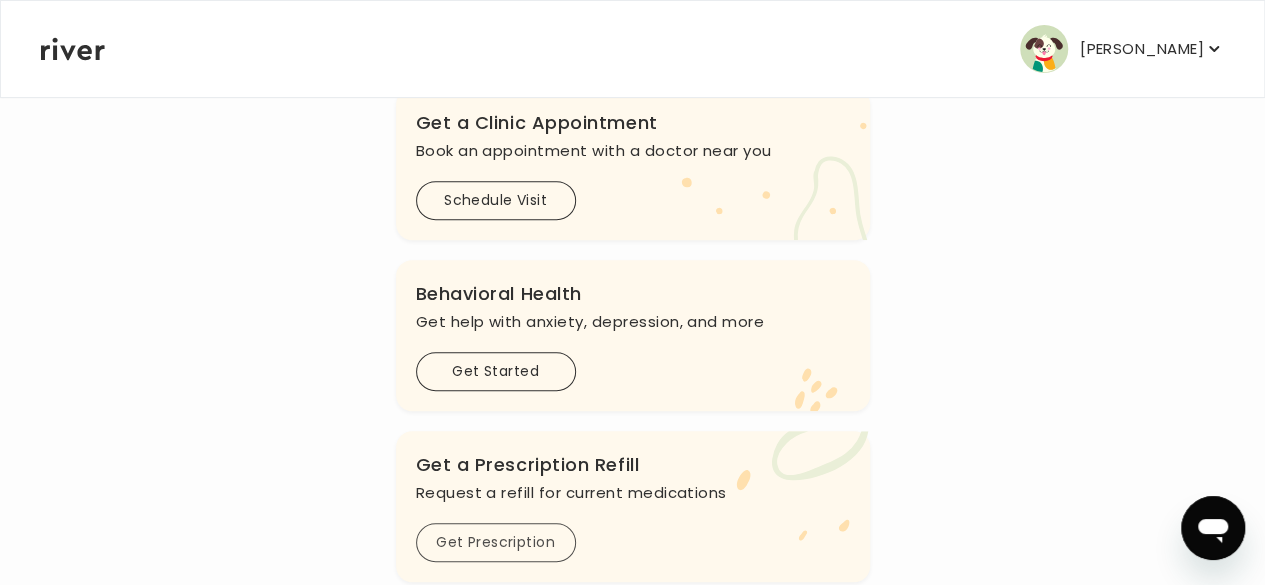 scroll, scrollTop: 428, scrollLeft: 0, axis: vertical 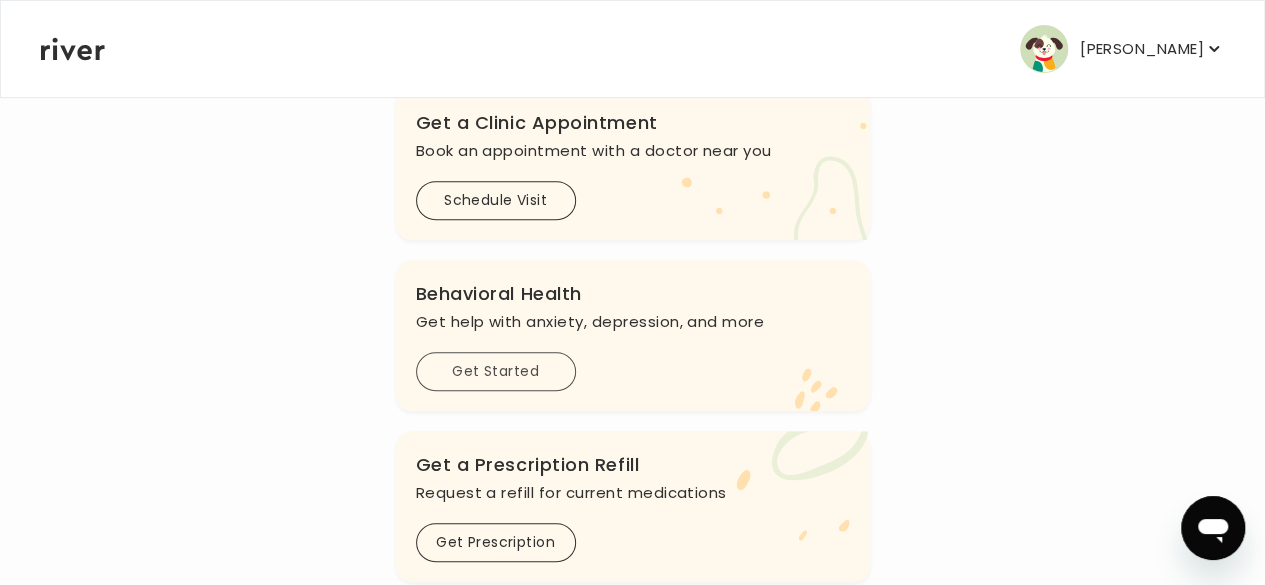 click on "Get Started" at bounding box center (496, 371) 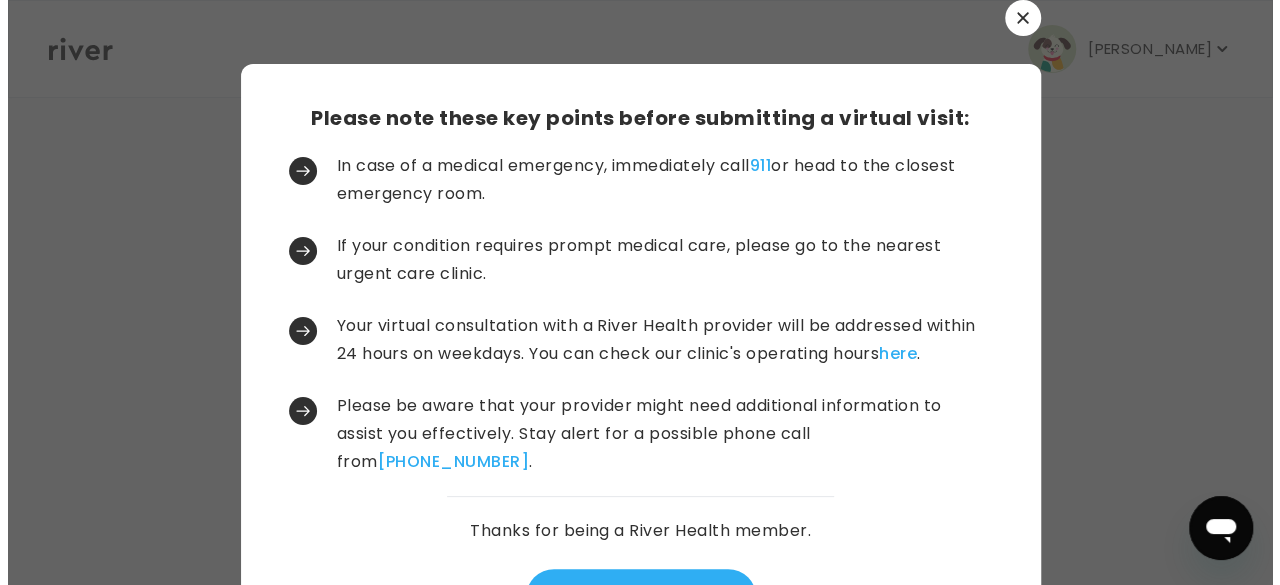 scroll, scrollTop: 0, scrollLeft: 0, axis: both 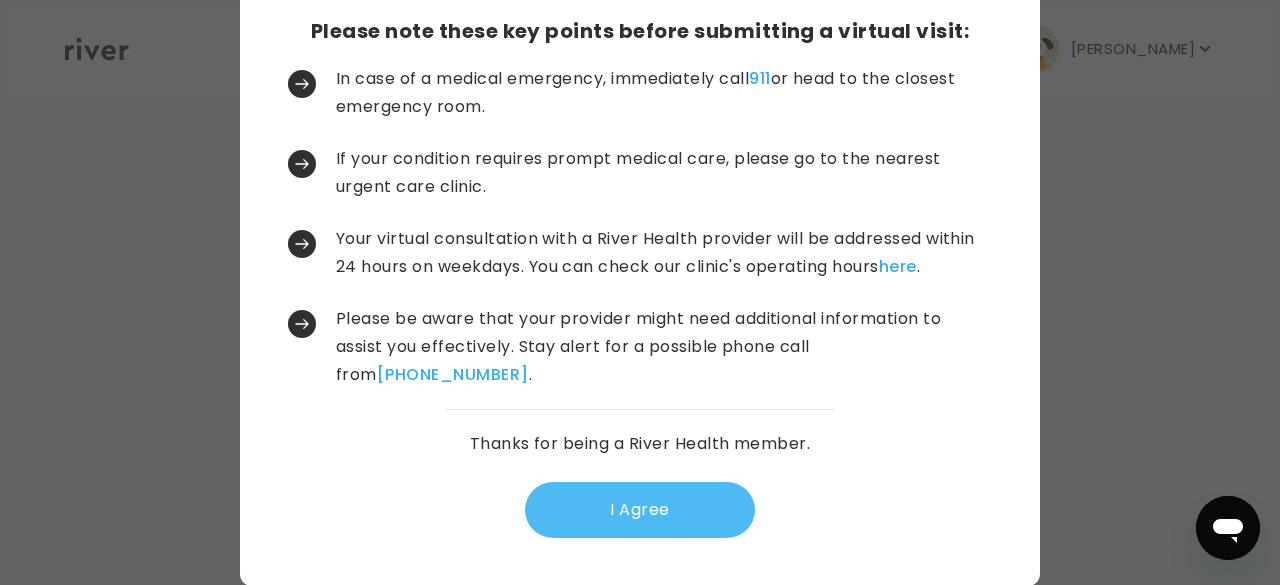 click on "I Agree" at bounding box center [640, 510] 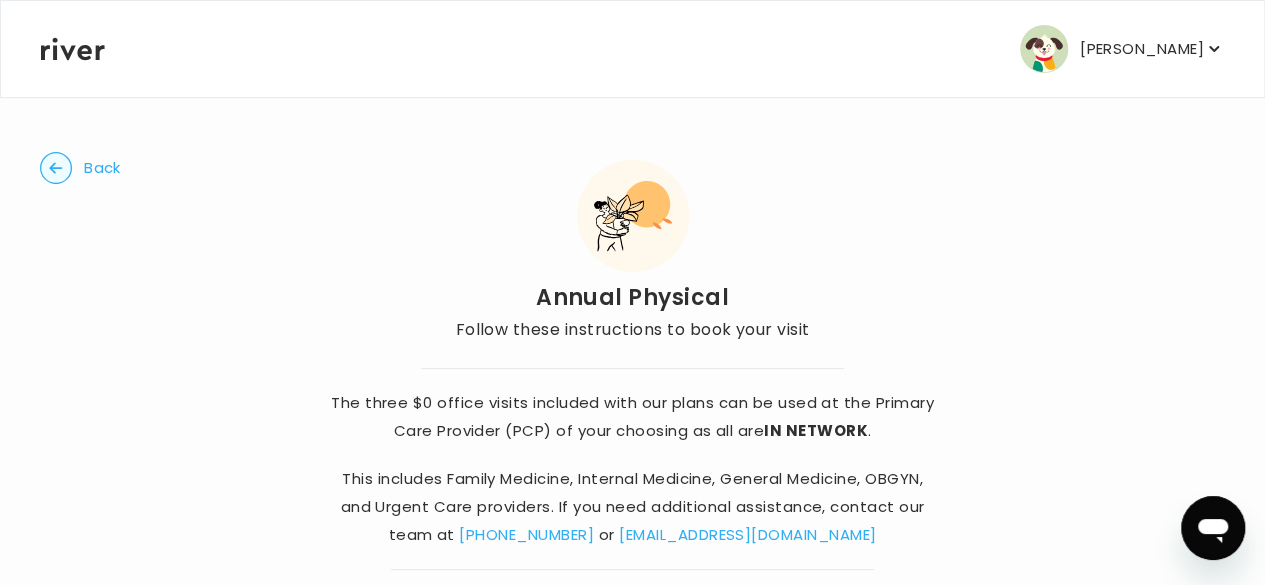 scroll, scrollTop: 88, scrollLeft: 0, axis: vertical 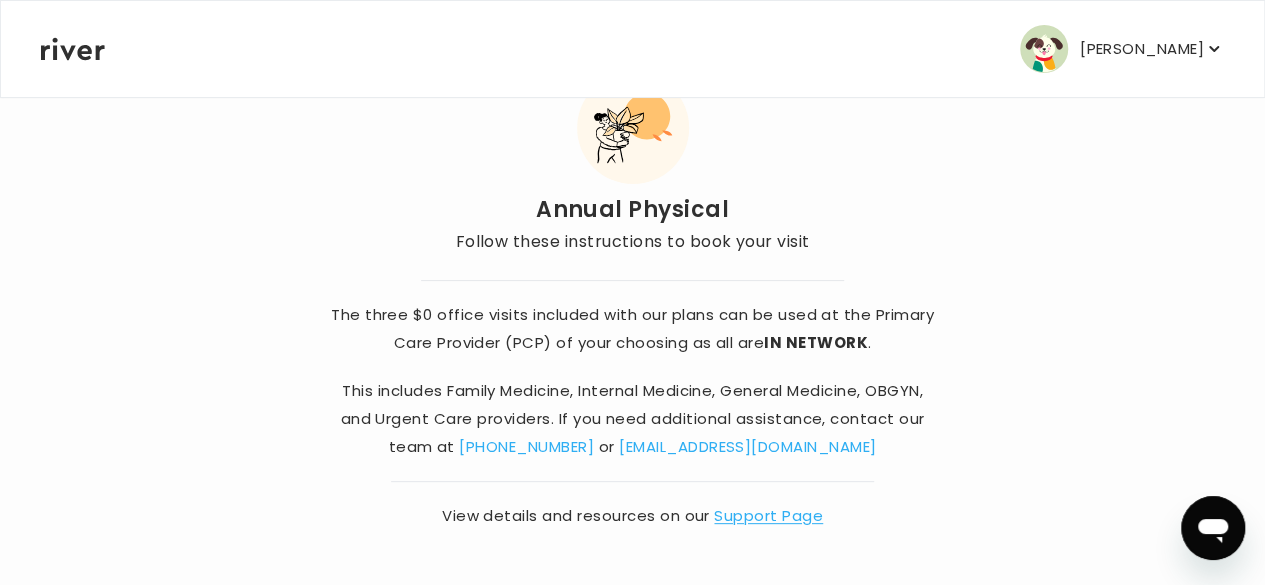 click on "Support Page" at bounding box center (768, 515) 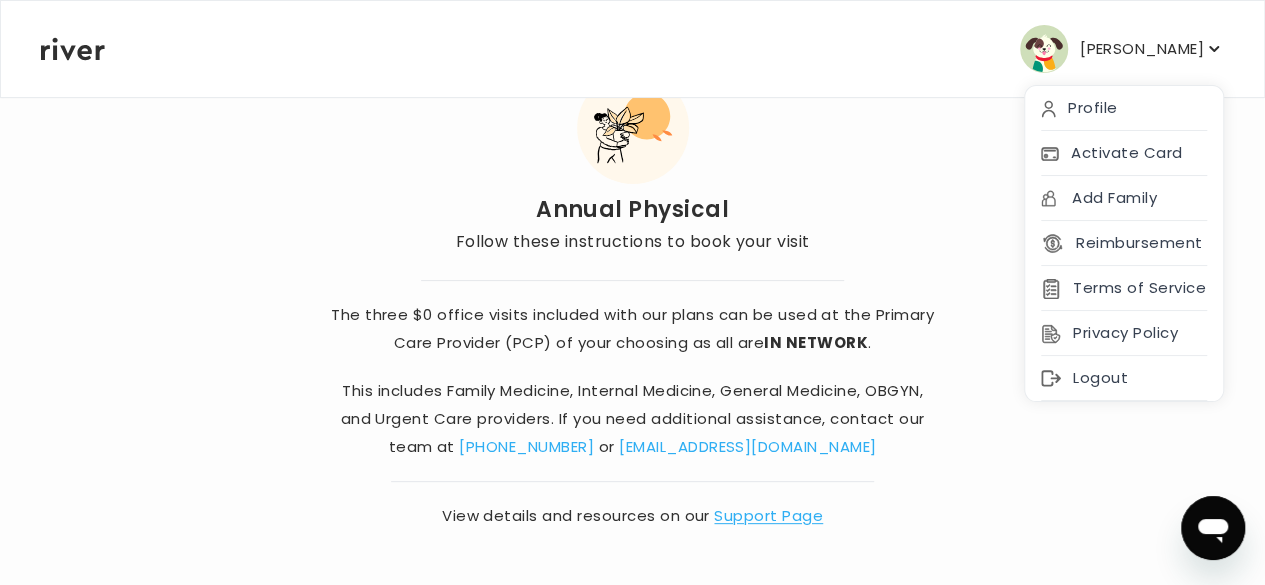 click at bounding box center (1044, 49) 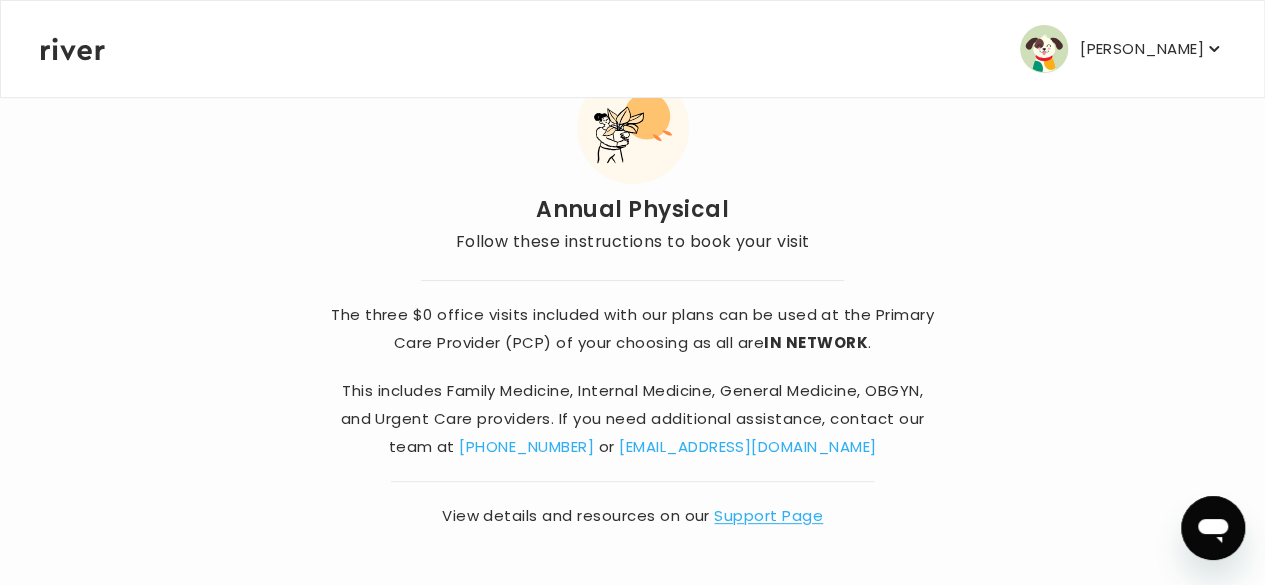 click at bounding box center (1044, 49) 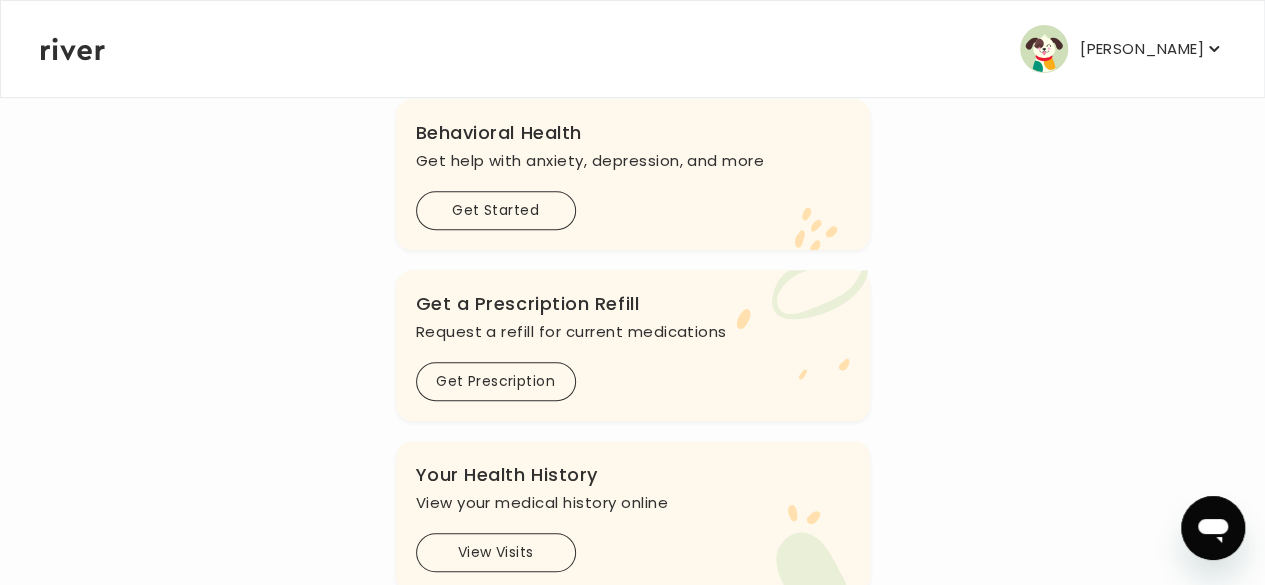 scroll, scrollTop: 598, scrollLeft: 0, axis: vertical 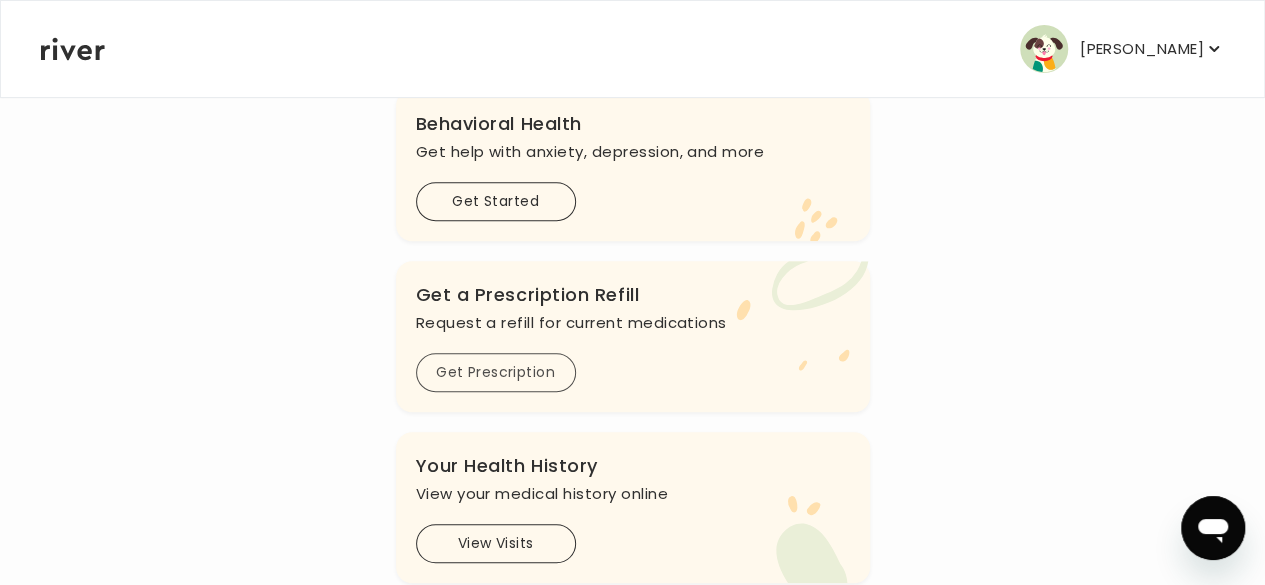 click on "Get Prescription" at bounding box center (496, 372) 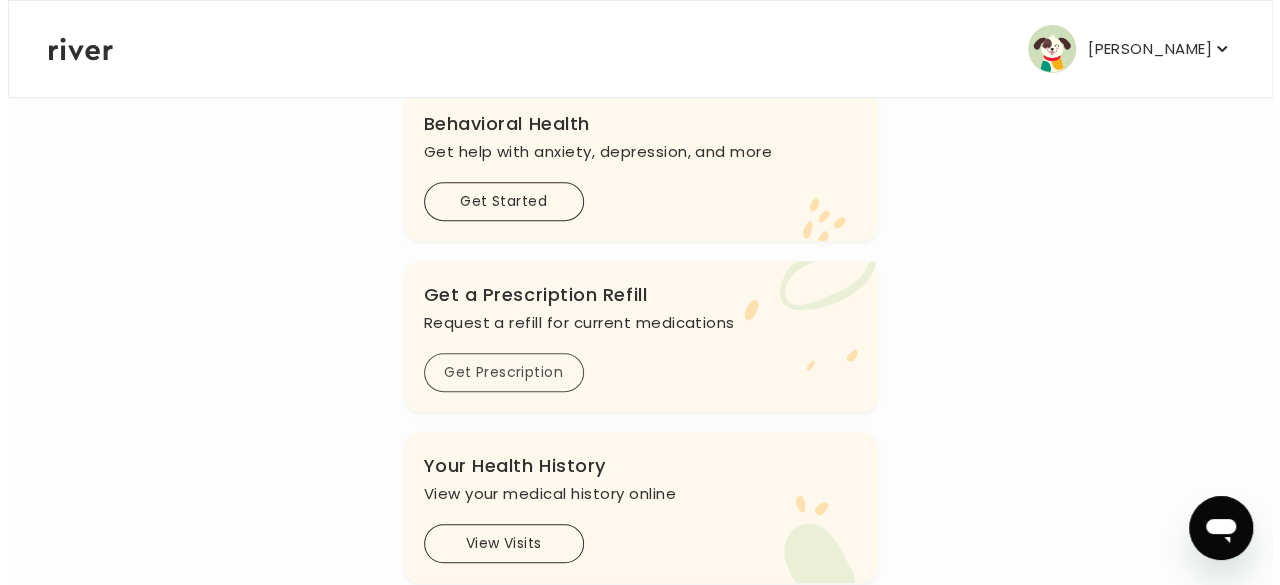 scroll, scrollTop: 0, scrollLeft: 0, axis: both 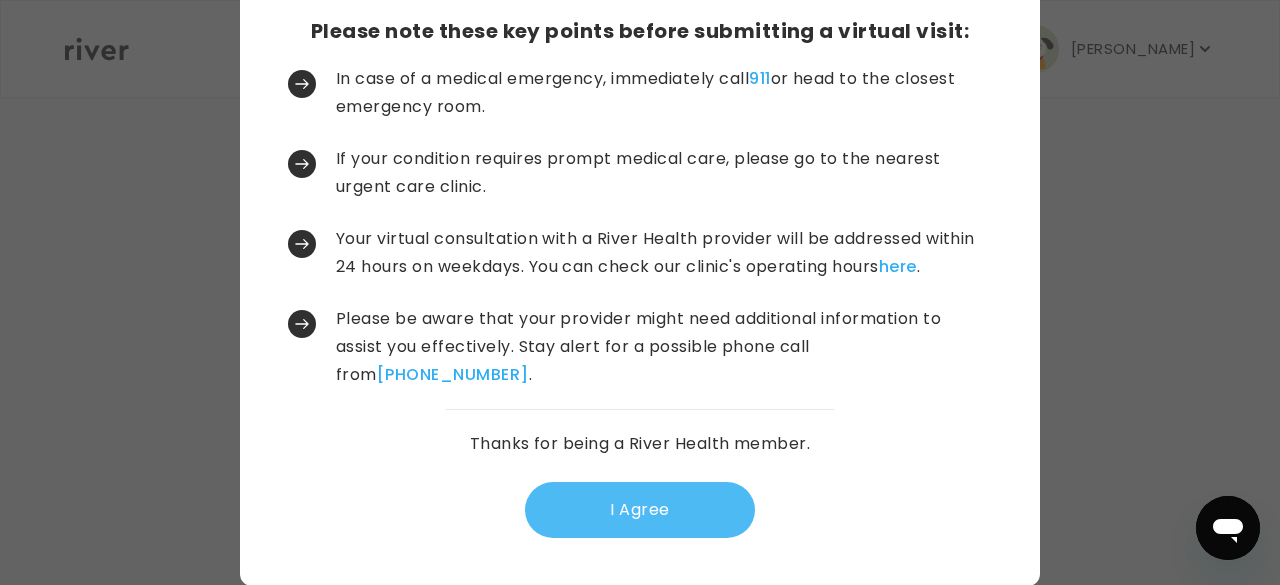 click on "I Agree" at bounding box center [640, 510] 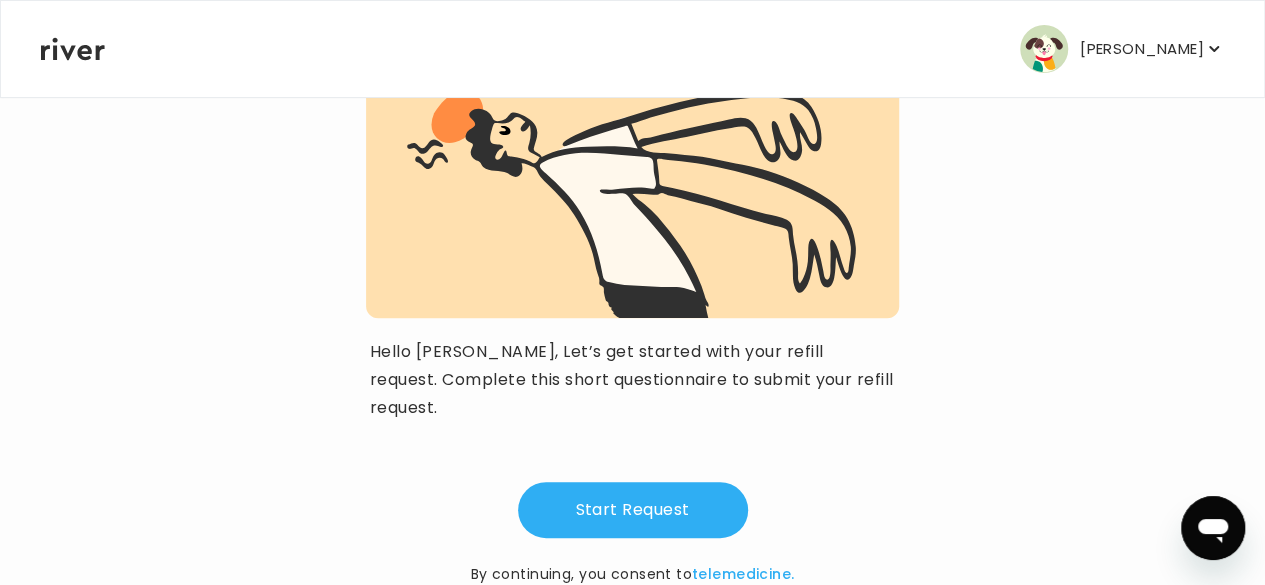 scroll, scrollTop: 231, scrollLeft: 0, axis: vertical 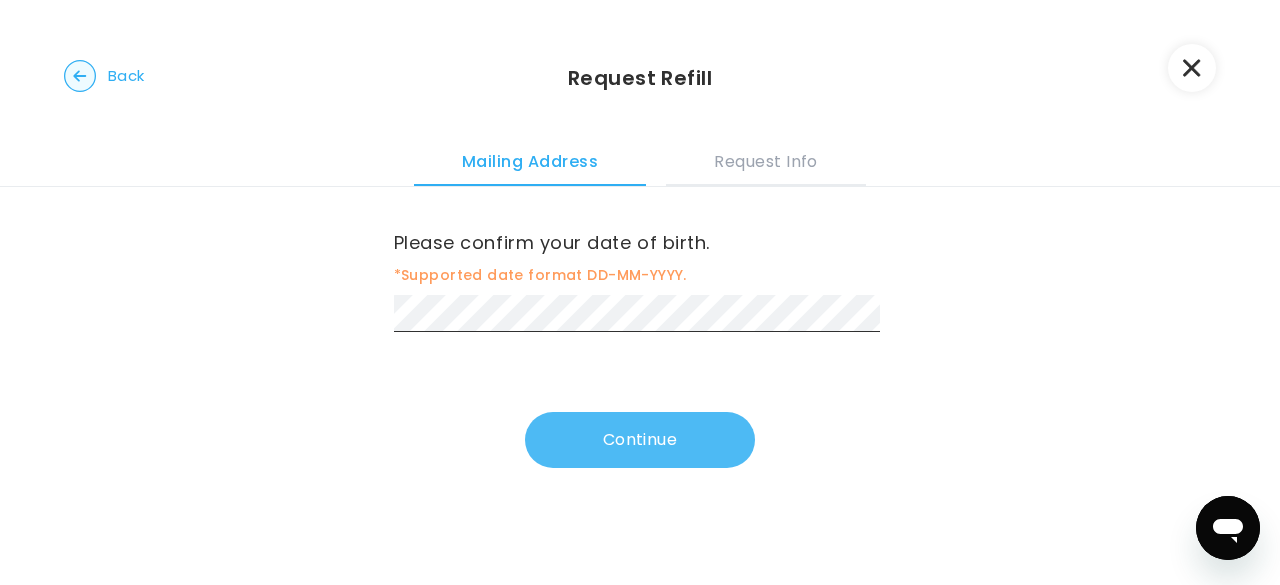 click on "Continue" at bounding box center (640, 440) 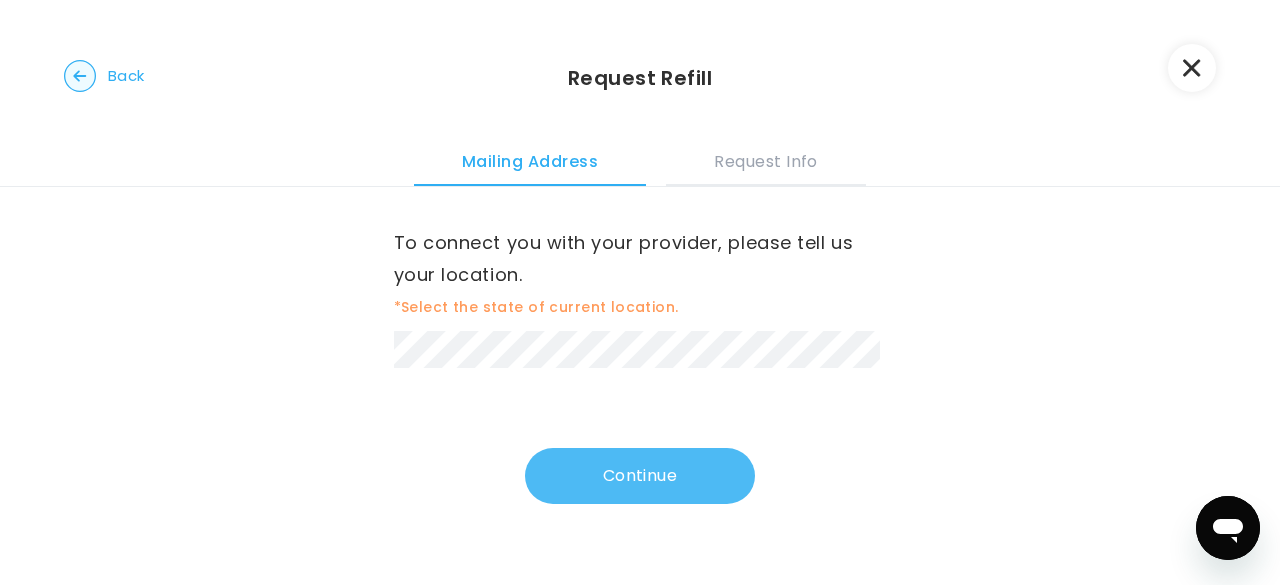 click on "Continue" at bounding box center [640, 476] 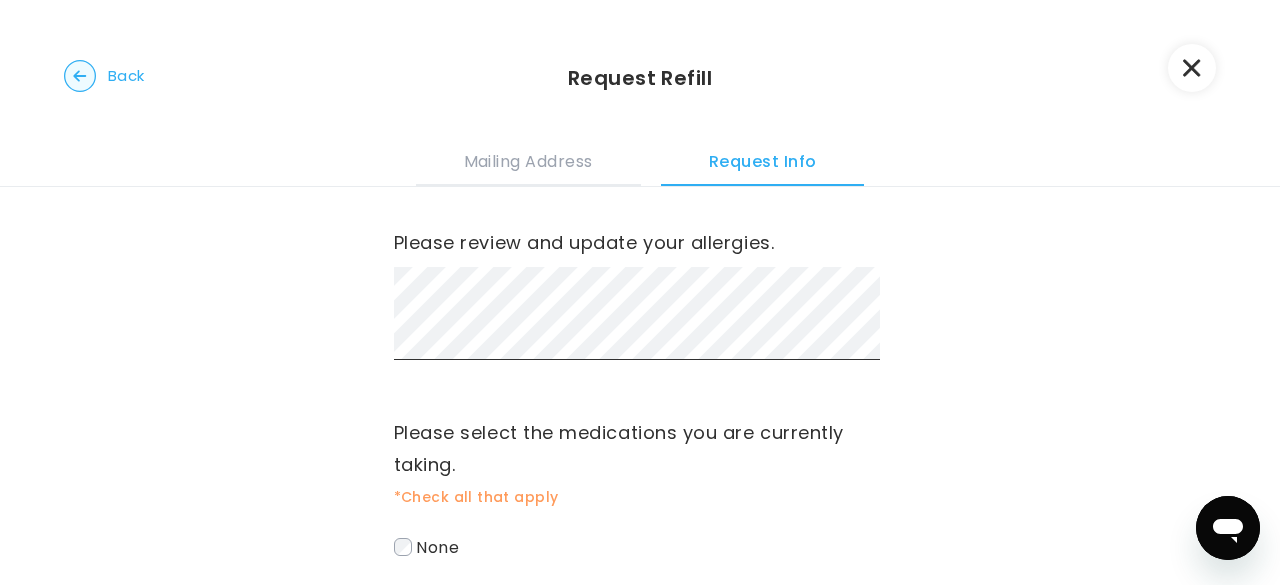 scroll, scrollTop: 210, scrollLeft: 0, axis: vertical 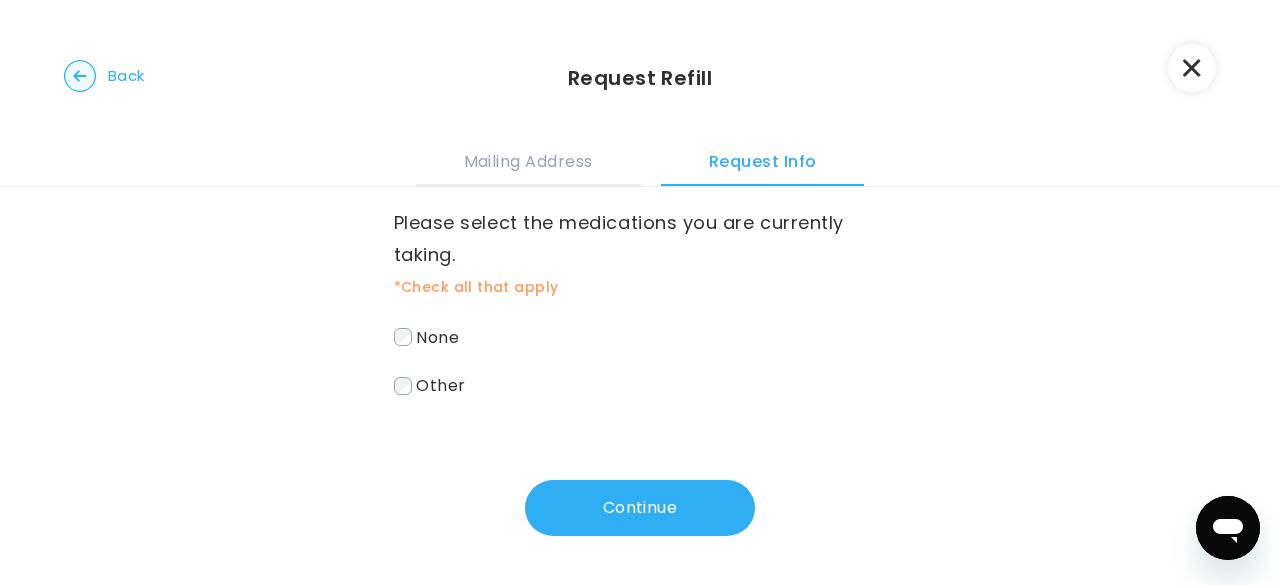 click on "Other" at bounding box center [440, 385] 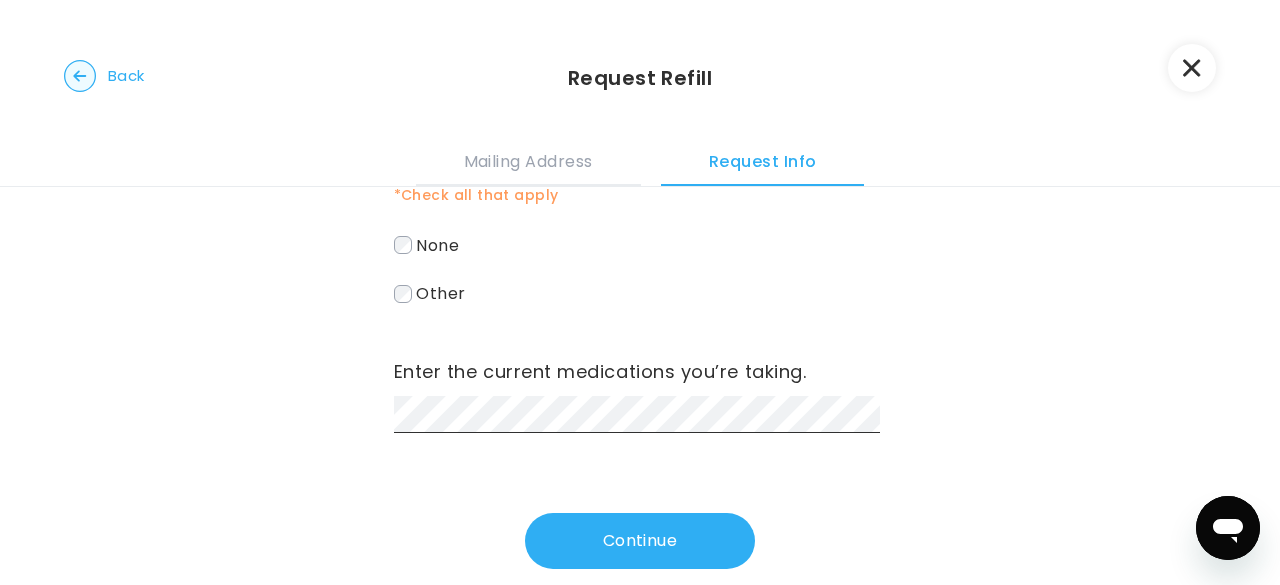 scroll, scrollTop: 335, scrollLeft: 0, axis: vertical 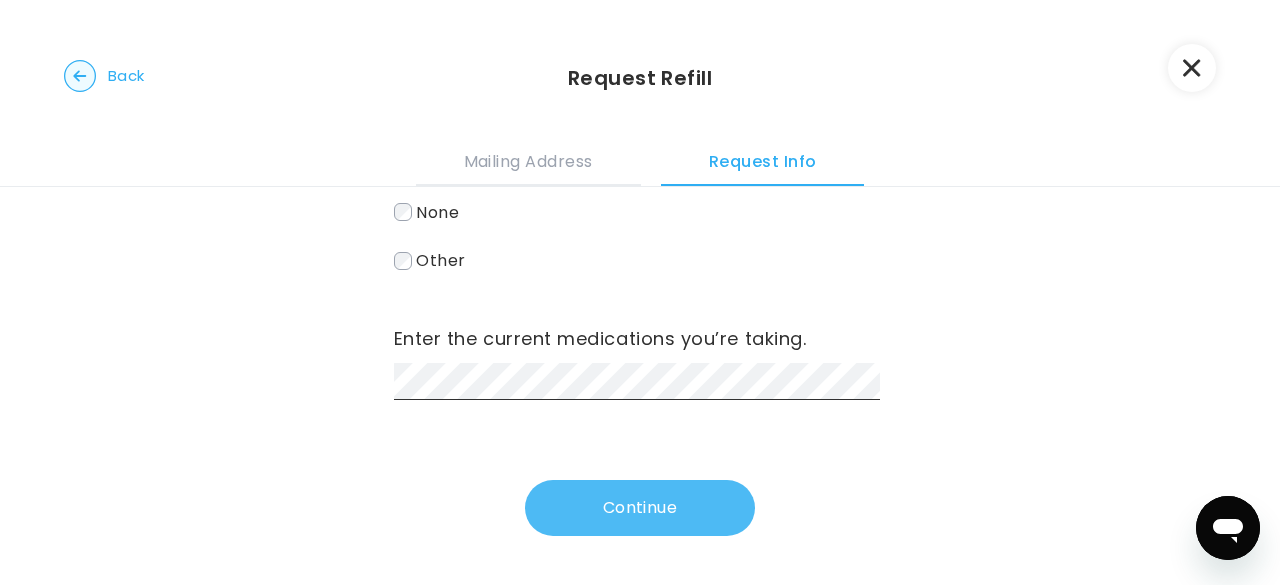 click on "Continue" at bounding box center [640, 508] 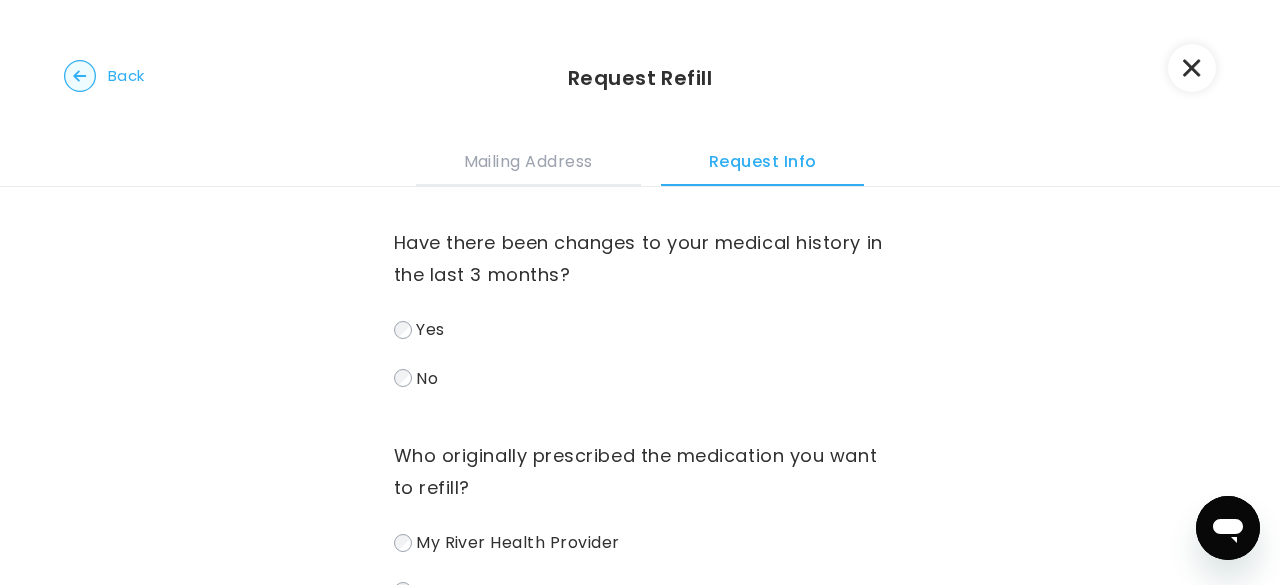 click on "No" at bounding box center (640, 378) 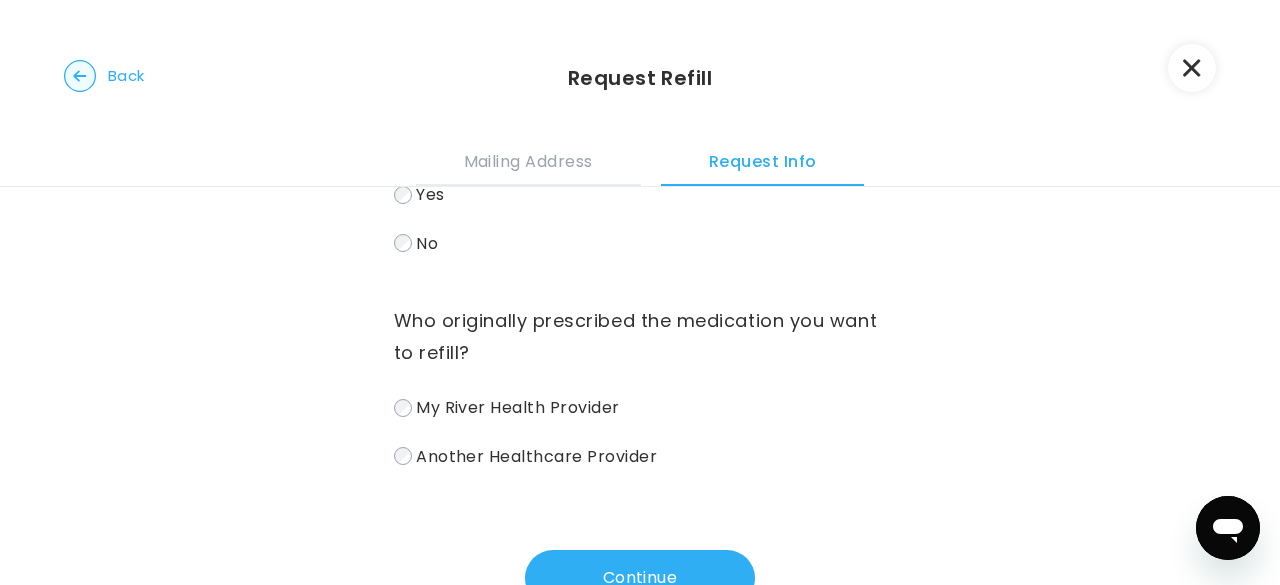 scroll, scrollTop: 136, scrollLeft: 0, axis: vertical 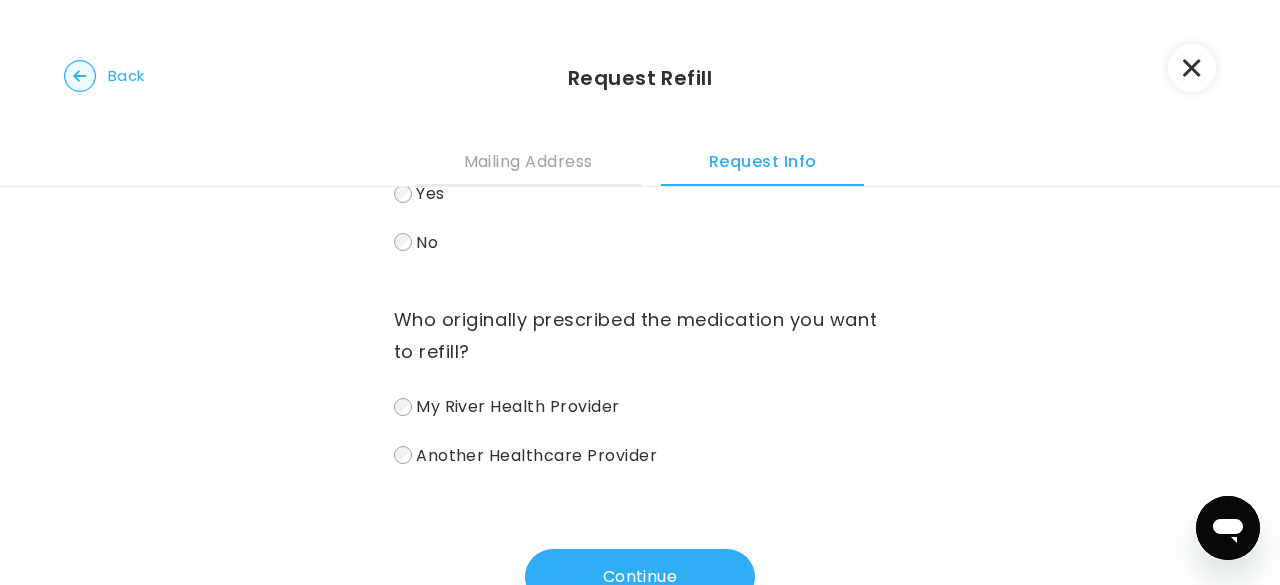 click on "Another Healthcare Provider" at bounding box center (536, 454) 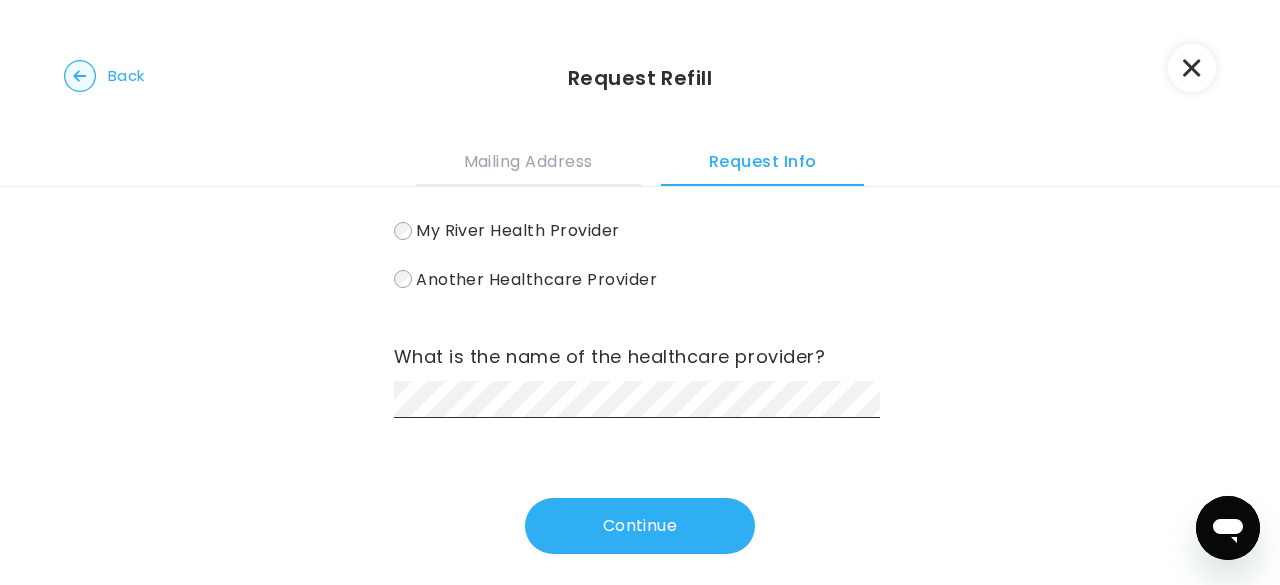 scroll, scrollTop: 322, scrollLeft: 0, axis: vertical 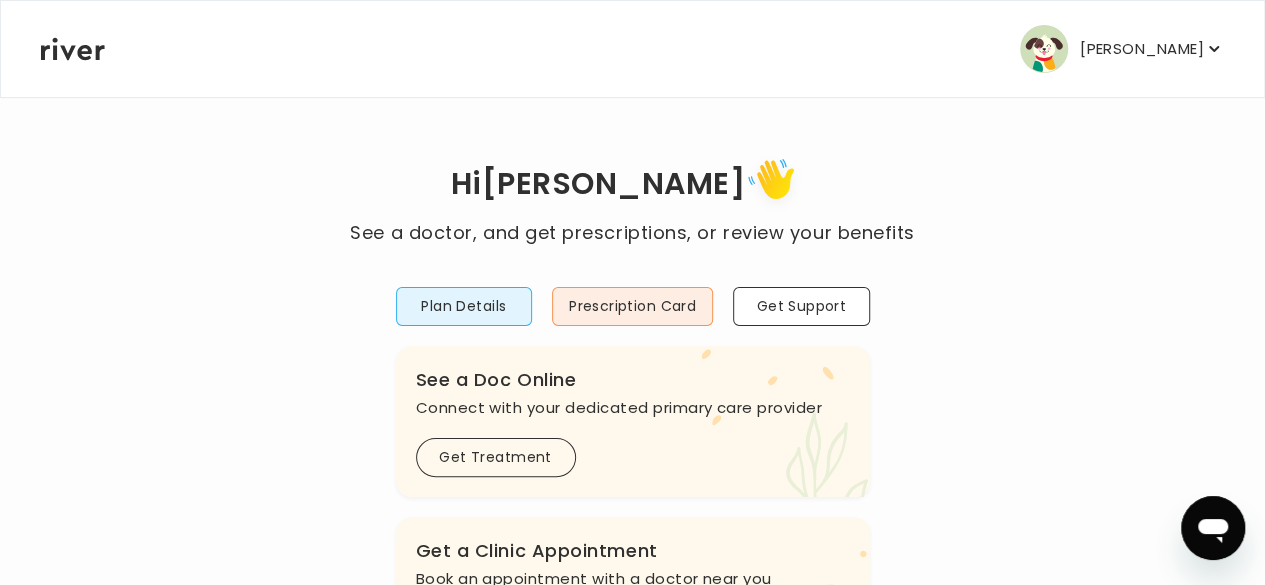 click 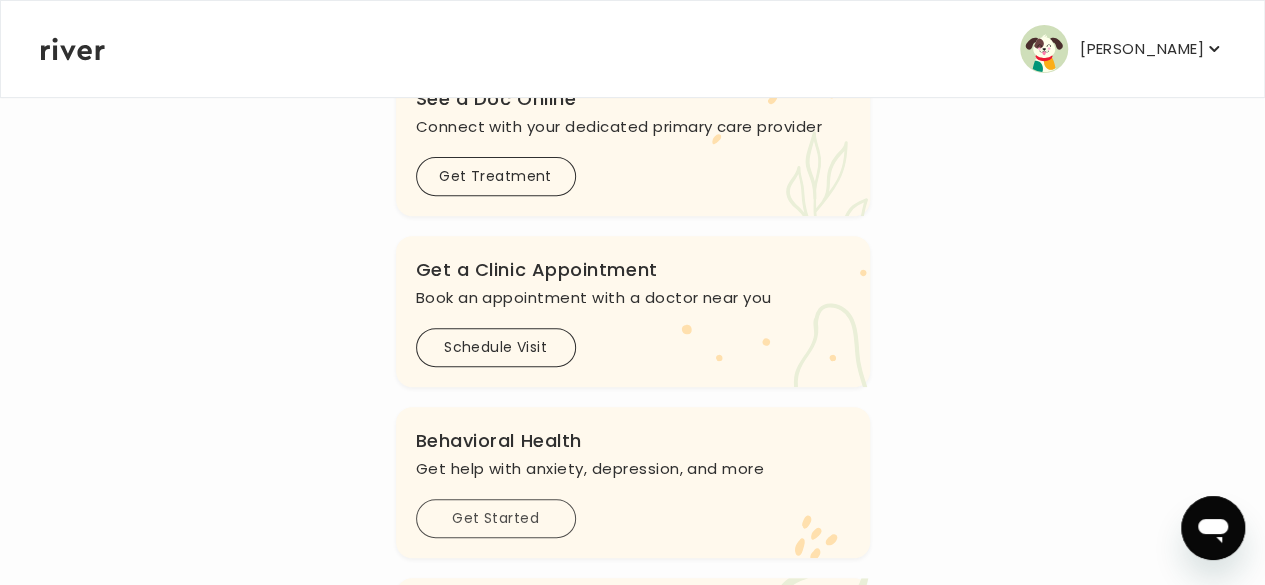 scroll, scrollTop: 277, scrollLeft: 0, axis: vertical 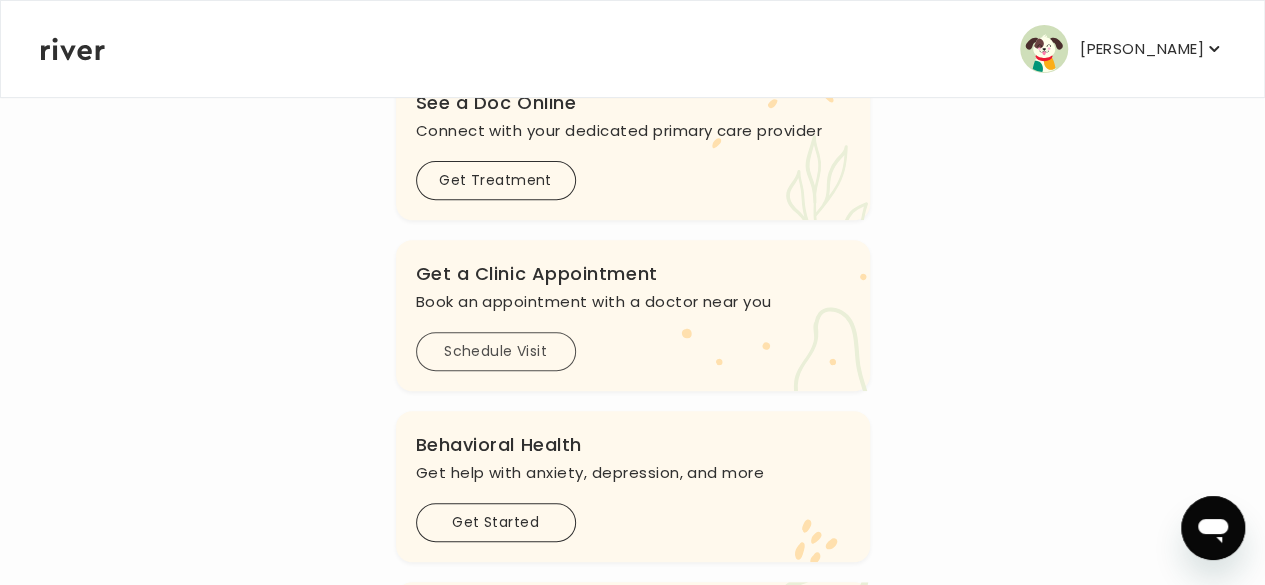 click on "Schedule Visit" at bounding box center [496, 351] 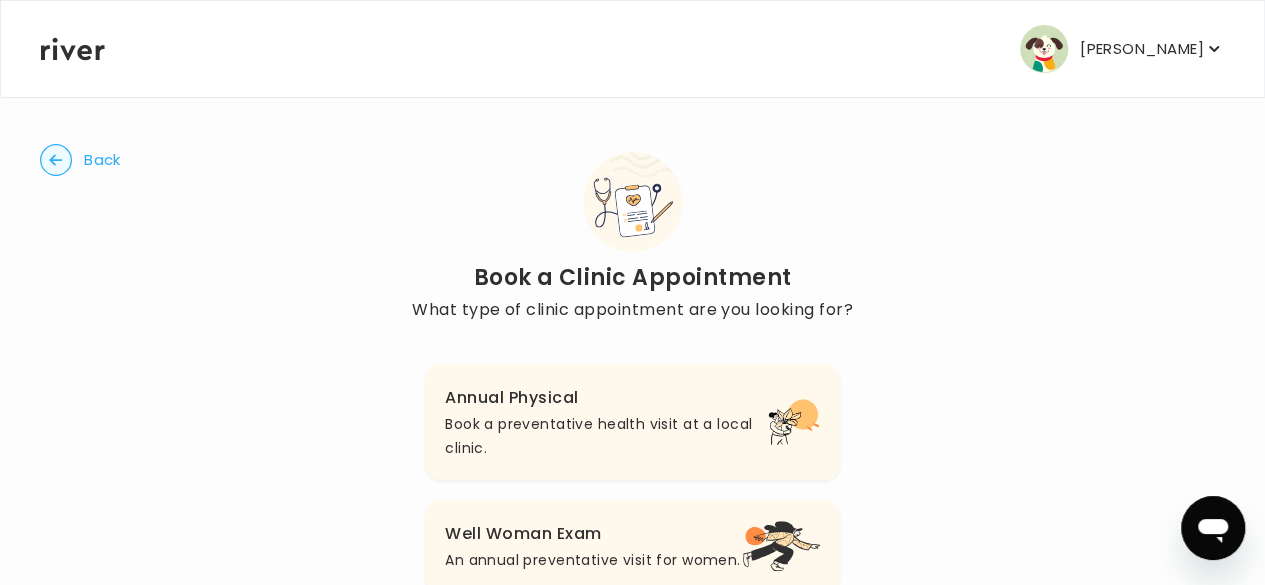 click on "Annual Physical" at bounding box center (606, 398) 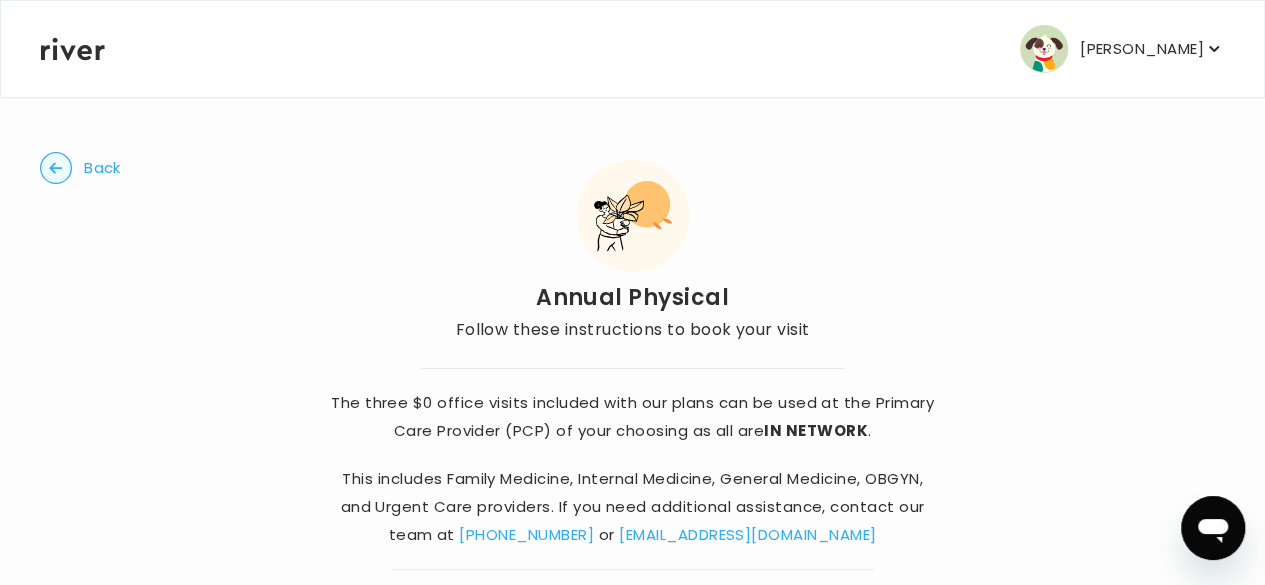 scroll, scrollTop: 1, scrollLeft: 0, axis: vertical 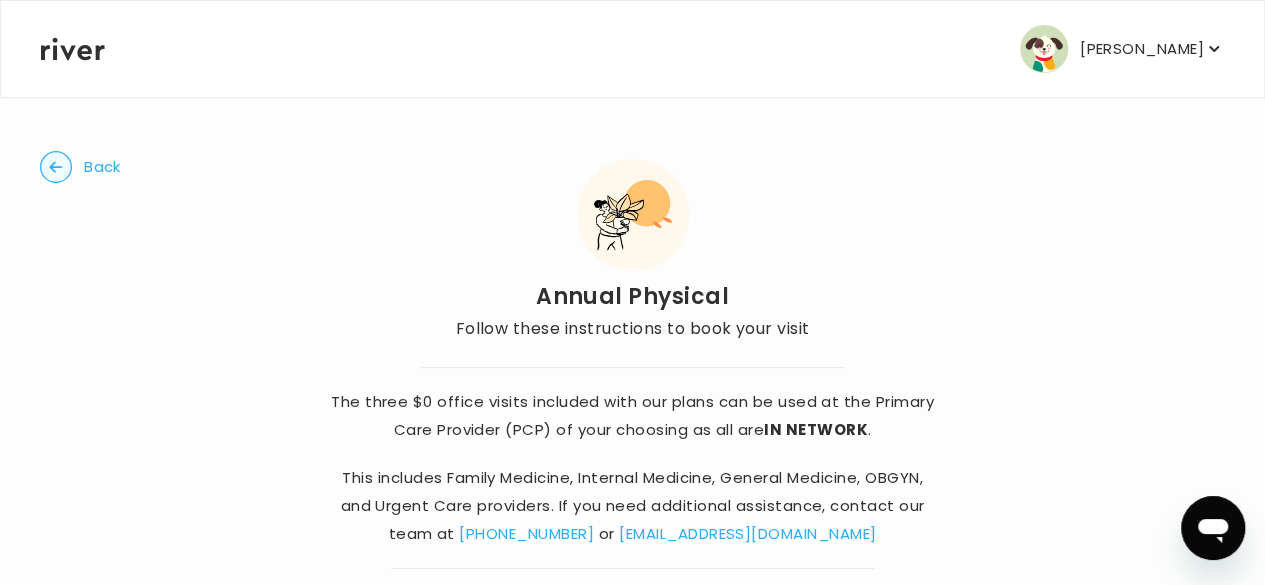 click on "The three $0 office visits included with our plans can be used at the Primary Care Provider (PCP) of your choosing as all are  IN NETWORK ." at bounding box center (632, 416) 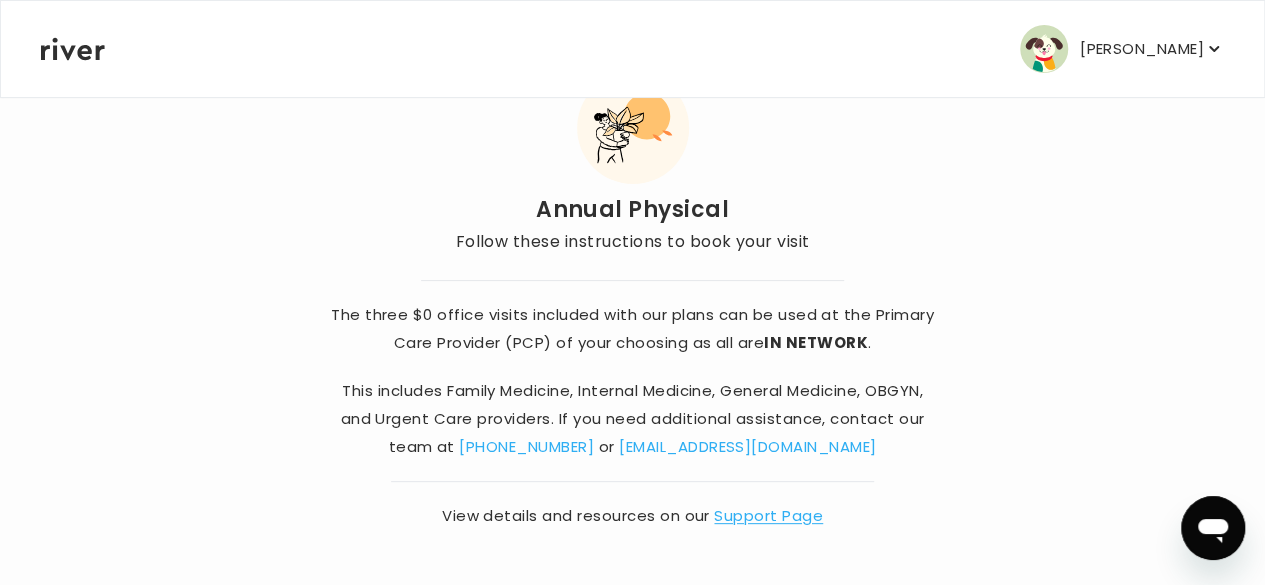 click on "Support Page" at bounding box center (768, 515) 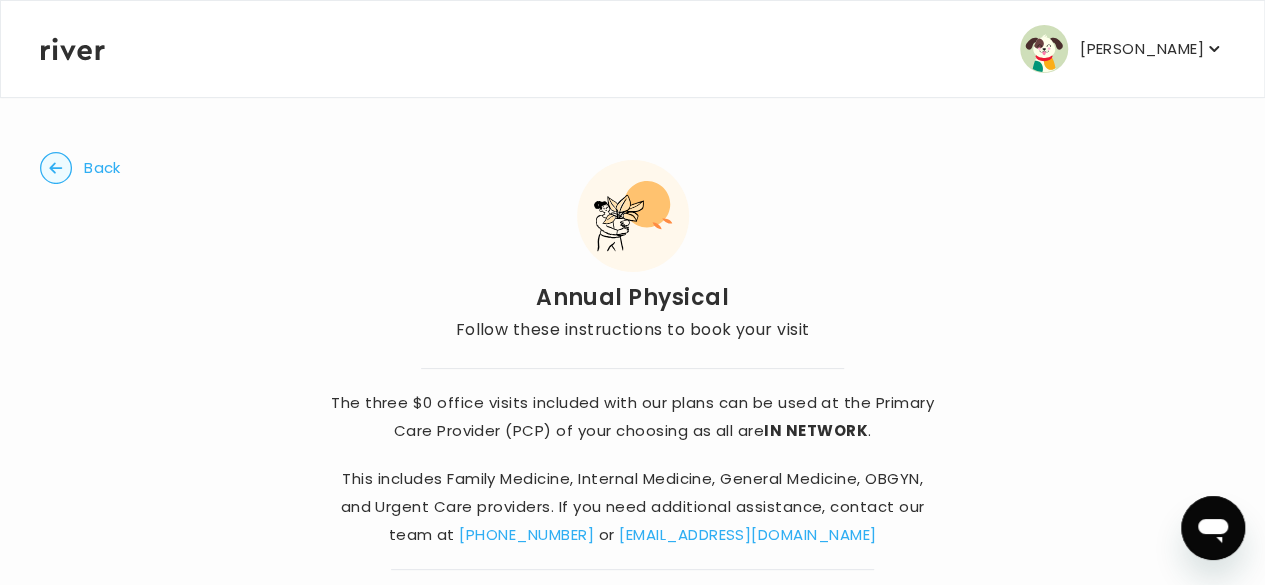 click on "[PERSON_NAME]" at bounding box center [1142, 49] 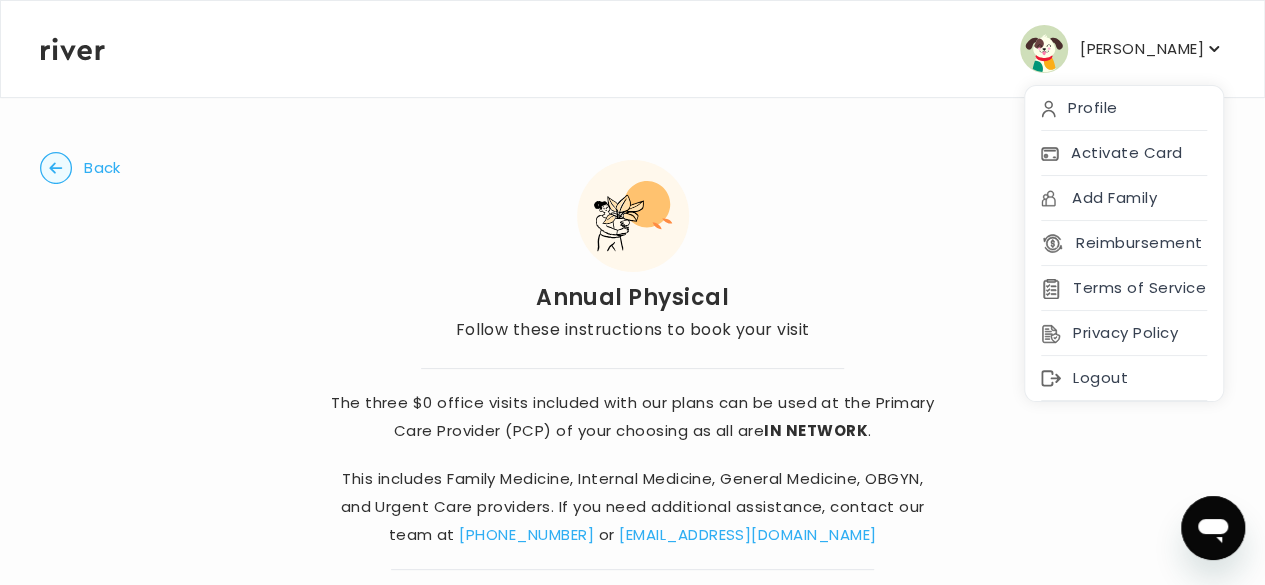 click on "[PERSON_NAME]" at bounding box center (1142, 49) 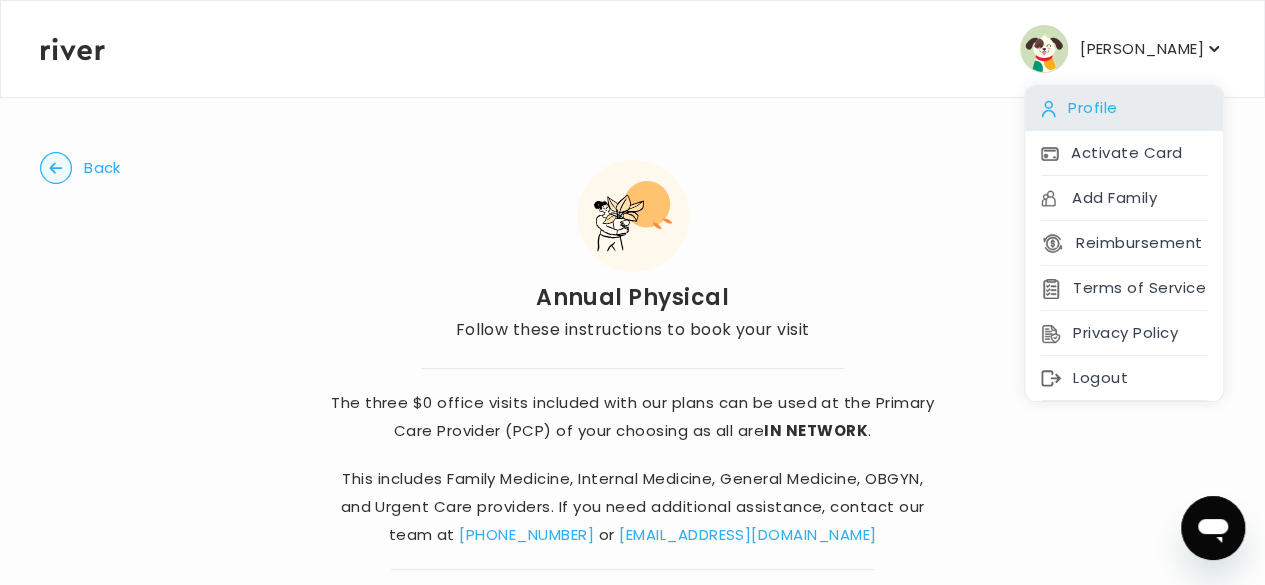 drag, startPoint x: 1049, startPoint y: 42, endPoint x: 1054, endPoint y: 91, distance: 49.25444 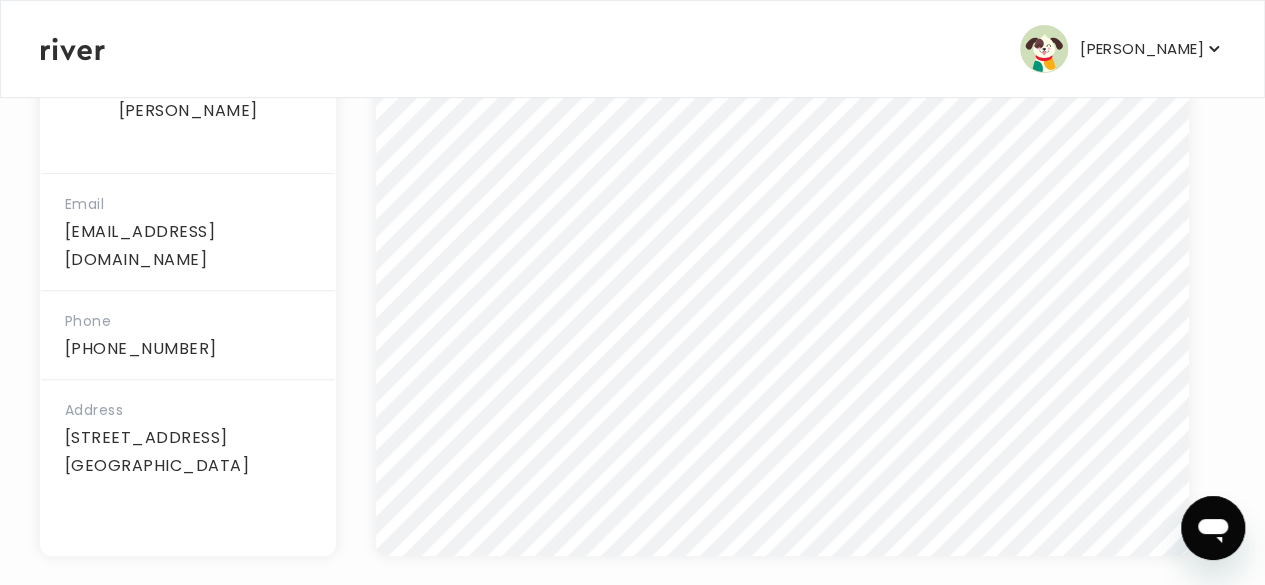 scroll, scrollTop: 560, scrollLeft: 0, axis: vertical 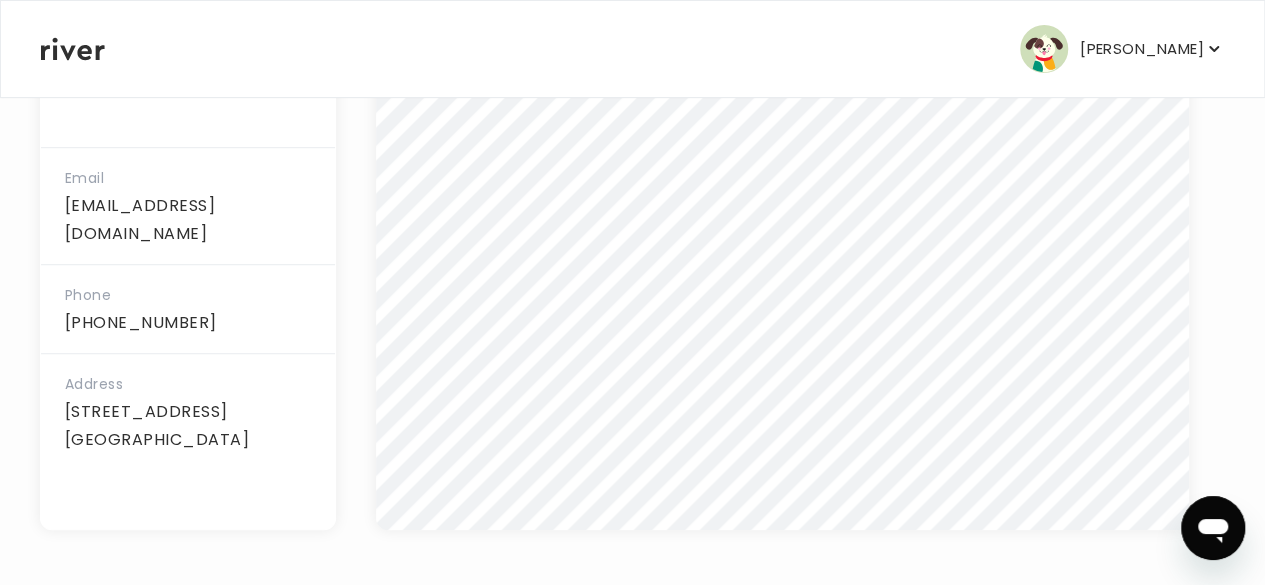 click on "[PERSON_NAME]" at bounding box center [1142, 49] 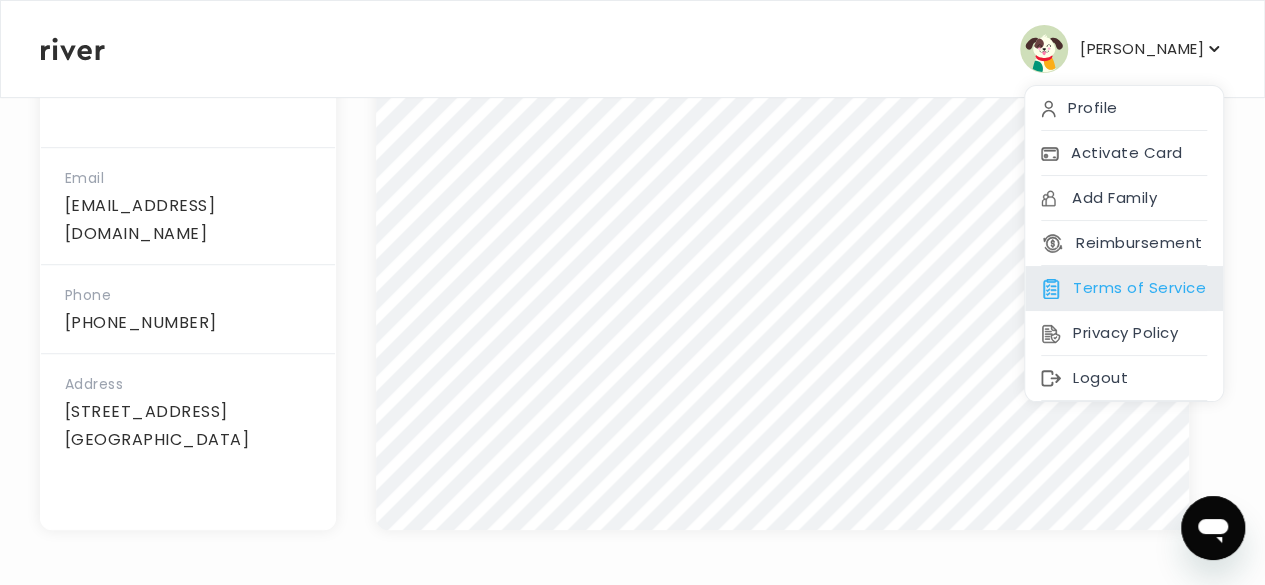 click on "Terms of Service" at bounding box center (1124, 288) 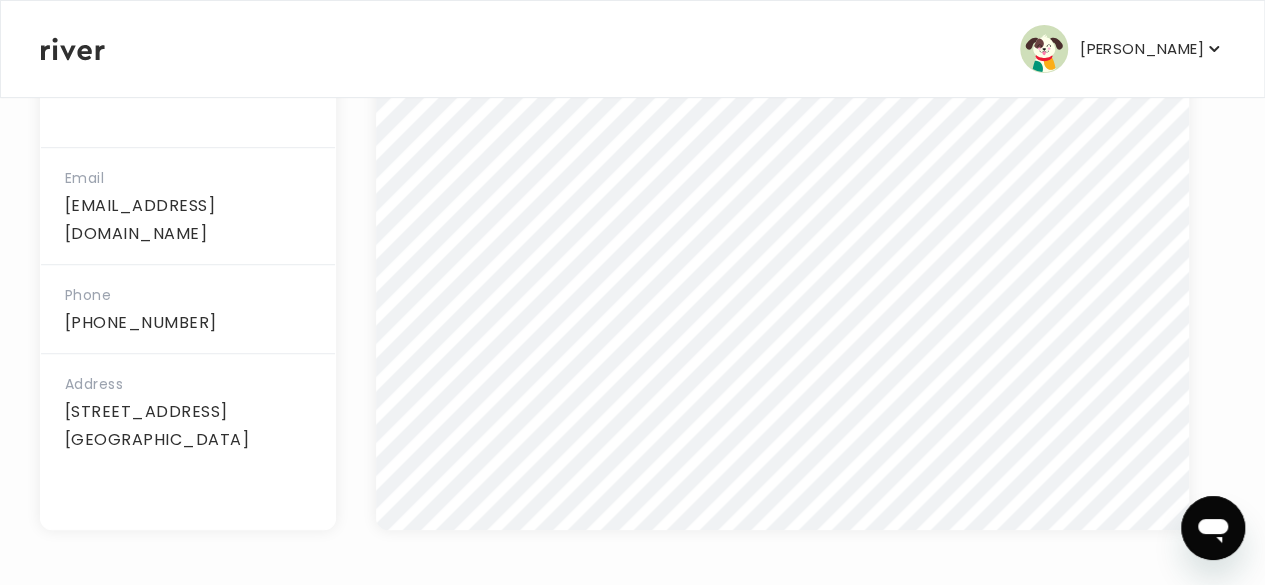 scroll, scrollTop: 0, scrollLeft: 0, axis: both 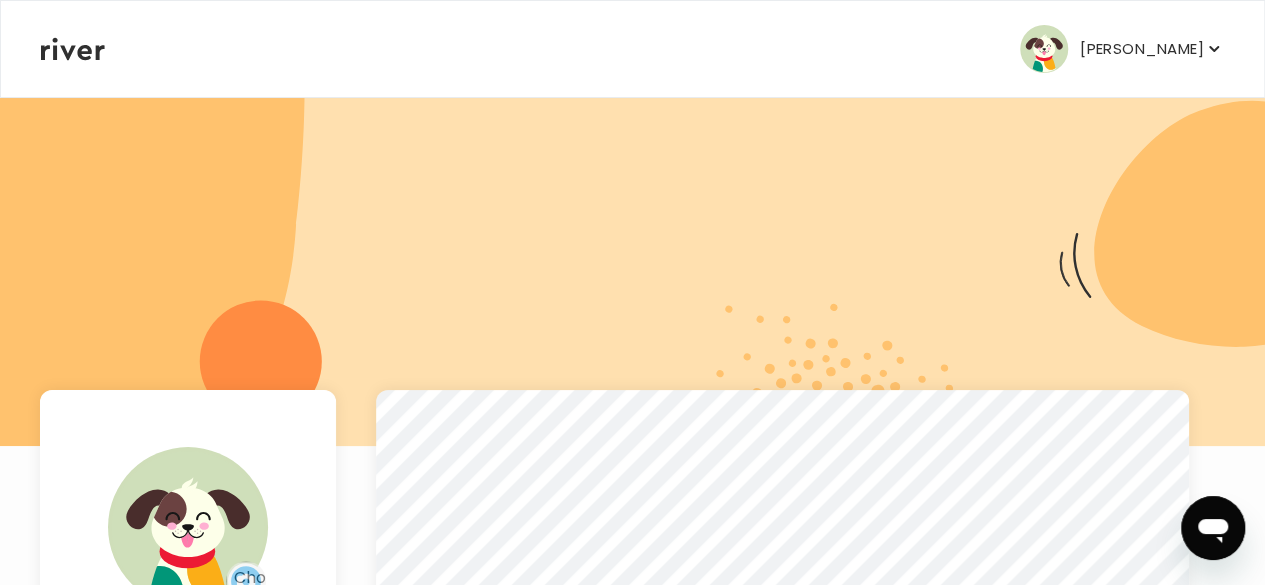 click at bounding box center (1044, 49) 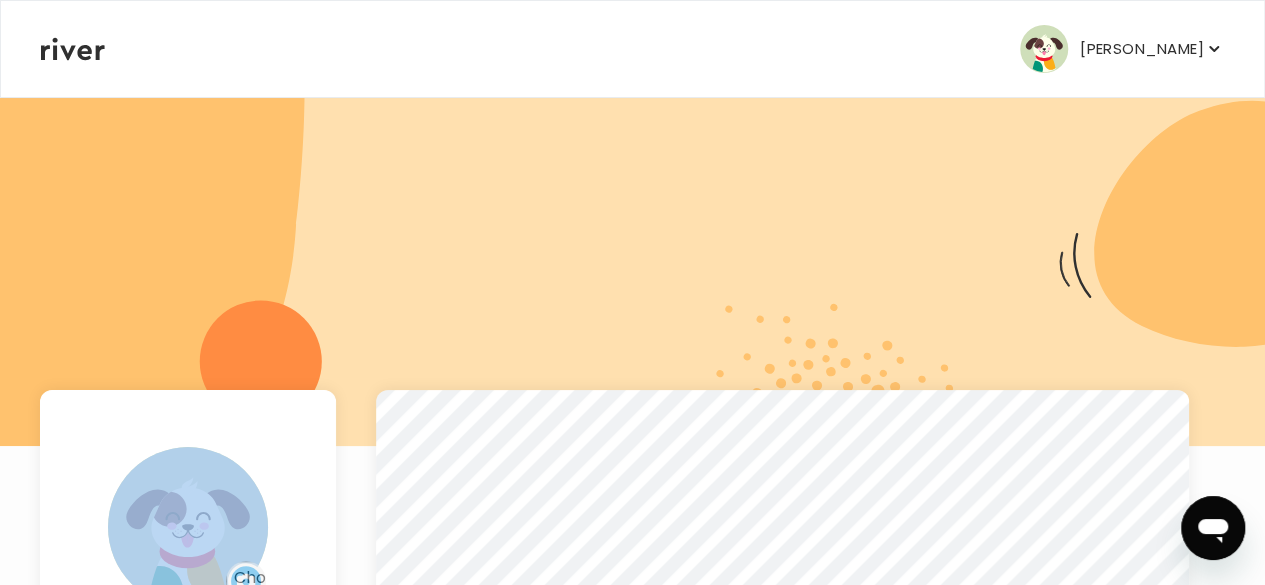 click on "MARYANN JOHNSON Email elliottjohnson0404@gmail.com Phone +1 (816) 804-2138 Address 216 spring ave. Liberty MO" at bounding box center (632, 621) 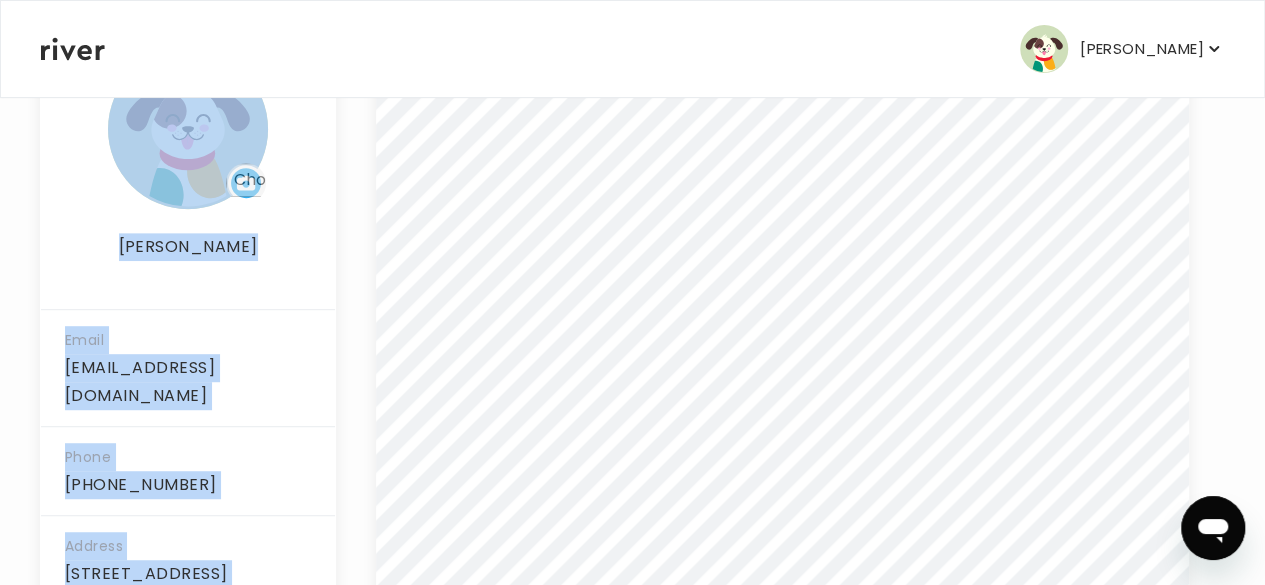 scroll, scrollTop: 560, scrollLeft: 0, axis: vertical 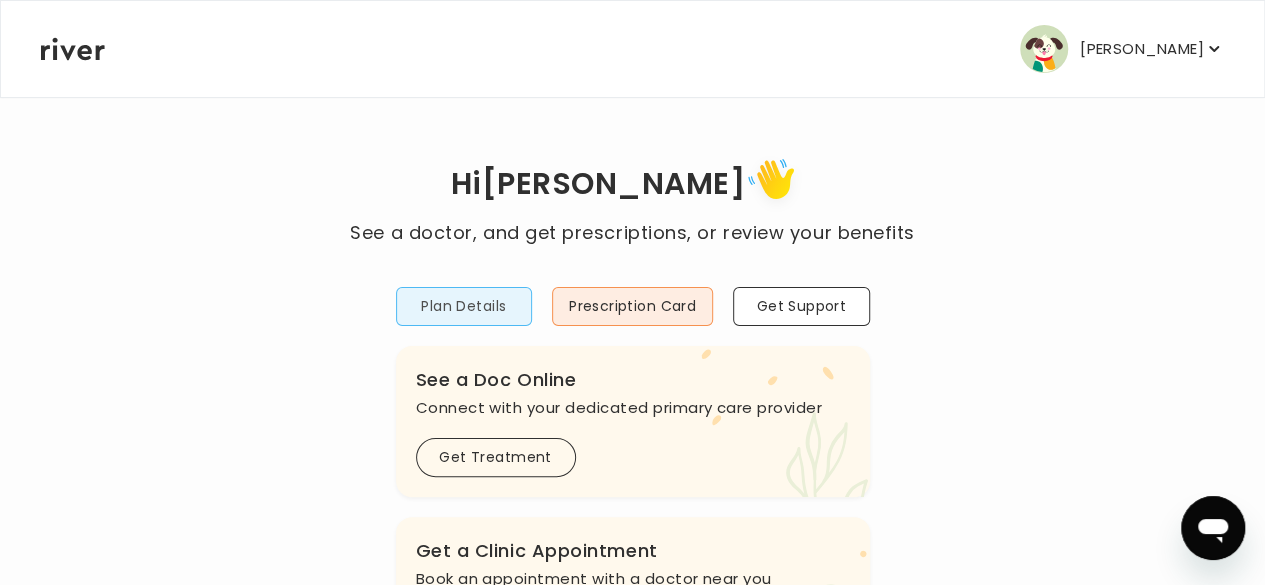 click on "Plan Details" at bounding box center [464, 306] 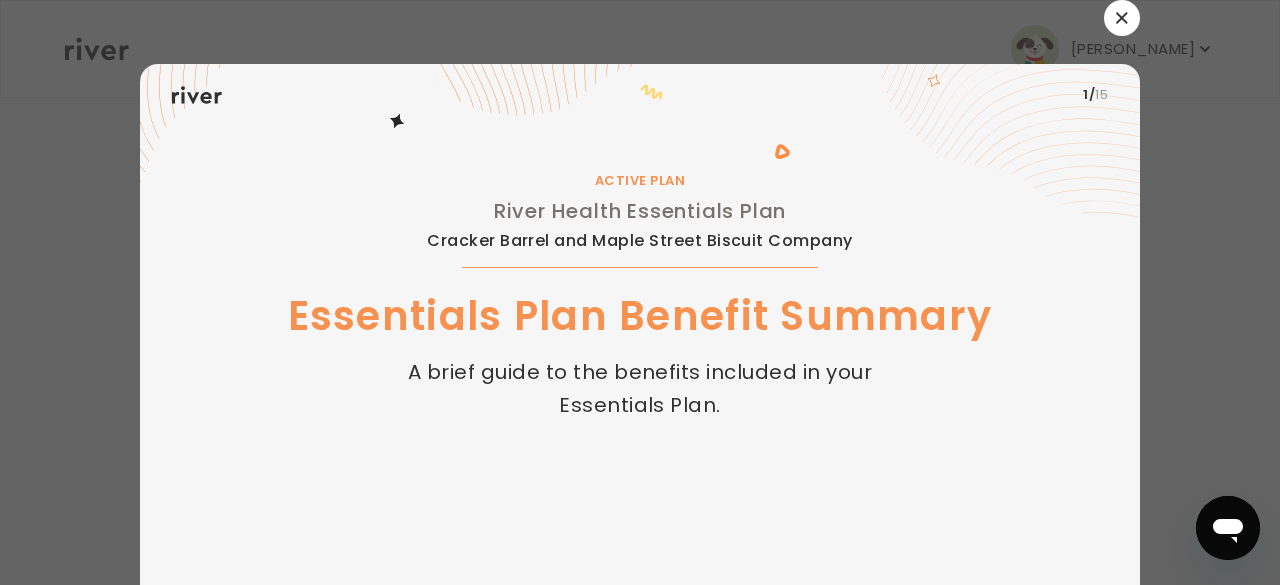 scroll, scrollTop: 128, scrollLeft: 0, axis: vertical 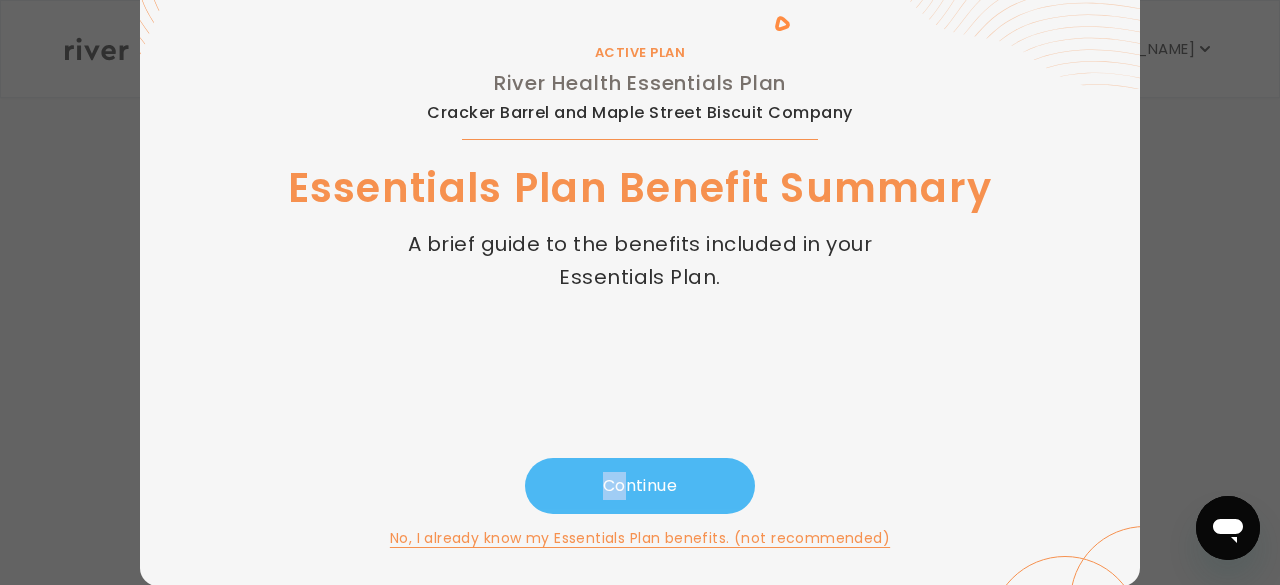 drag, startPoint x: 446, startPoint y: 313, endPoint x: 620, endPoint y: 480, distance: 241.17421 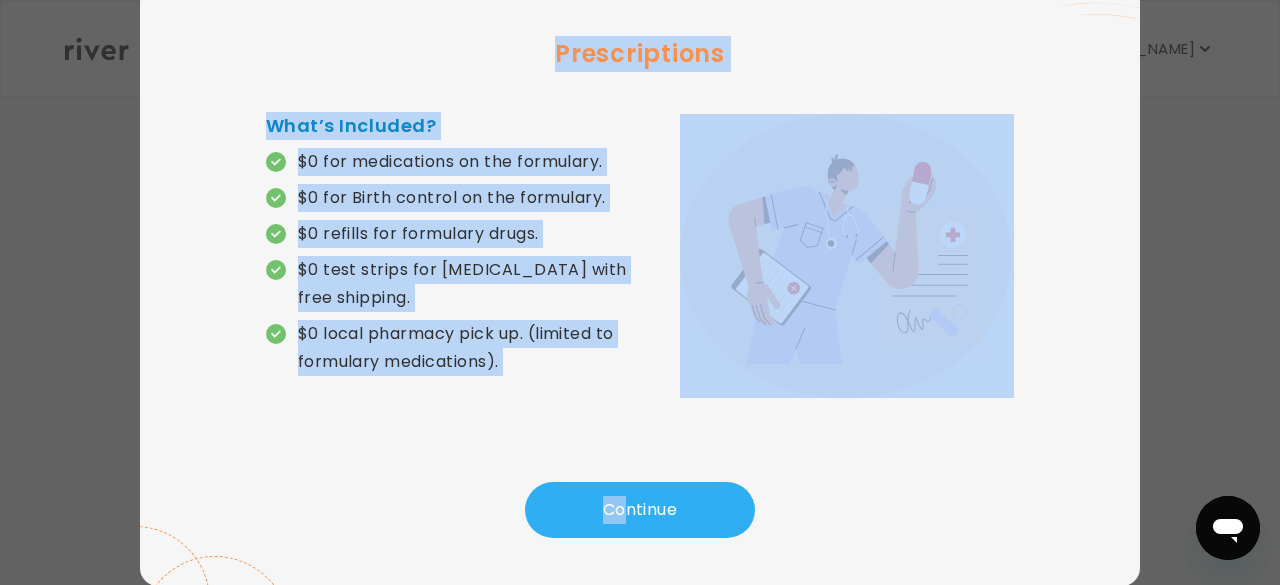 click on "What’s Included? $0 for medications on the formulary.
$0 for Birth control on the formulary.
$0 refills for formulary drugs.
$0 test strips for diabetes with free shipping.
$0 local pharmacy pick up. (limited to formulary medications)." at bounding box center [453, 256] 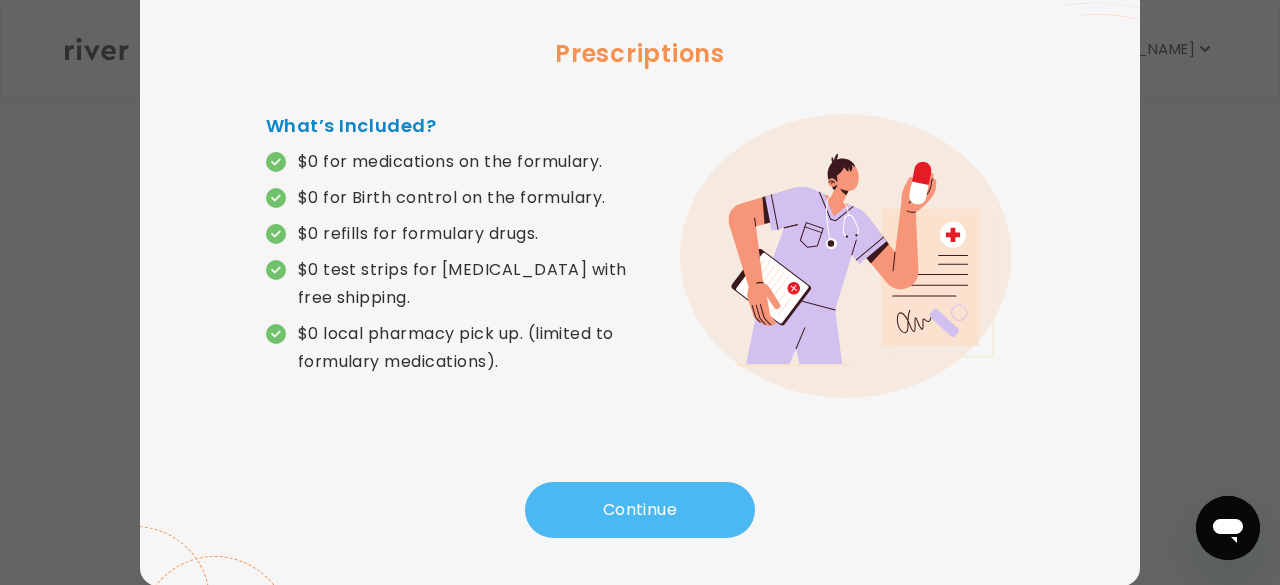 click on "Continue" at bounding box center (640, 510) 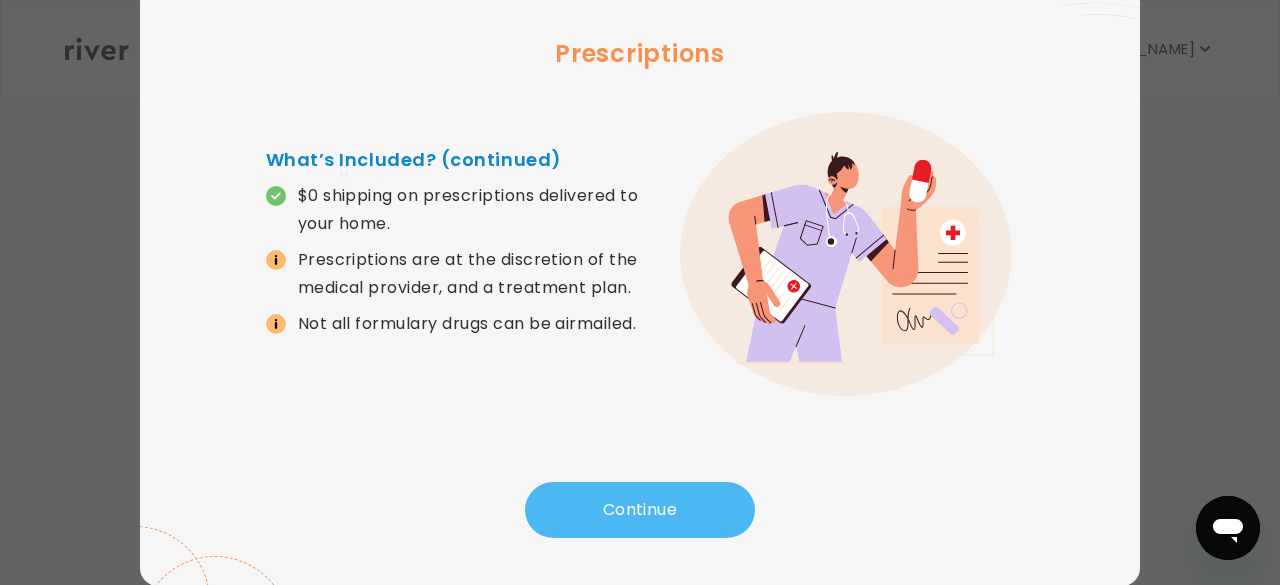 click on "Continue" at bounding box center [640, 510] 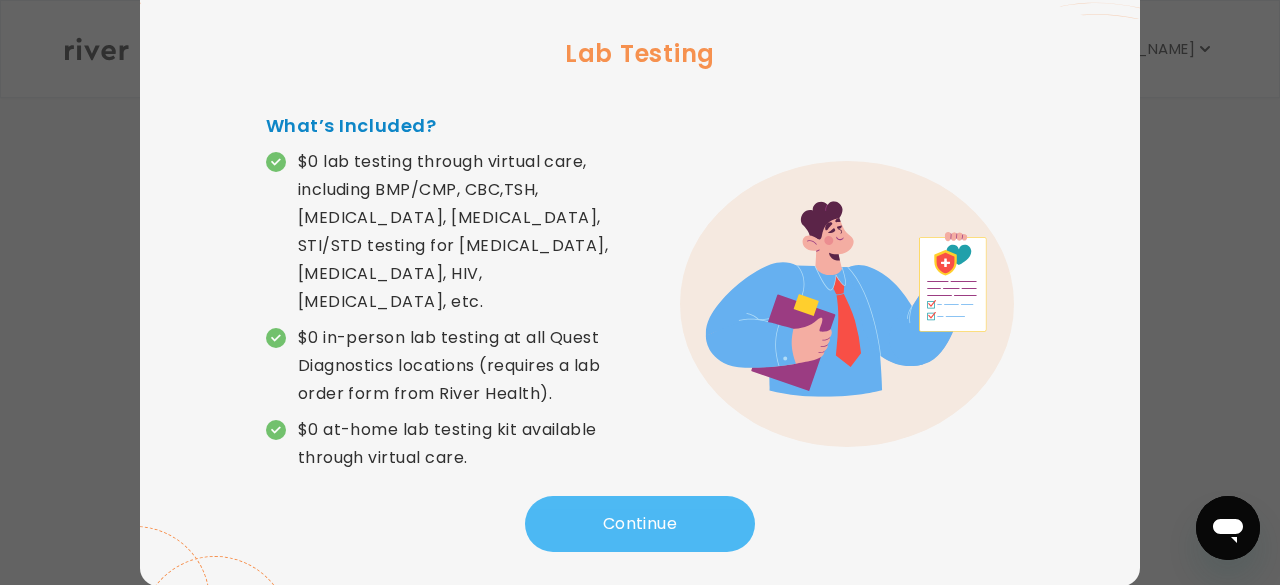 click on "Continue" at bounding box center (640, 524) 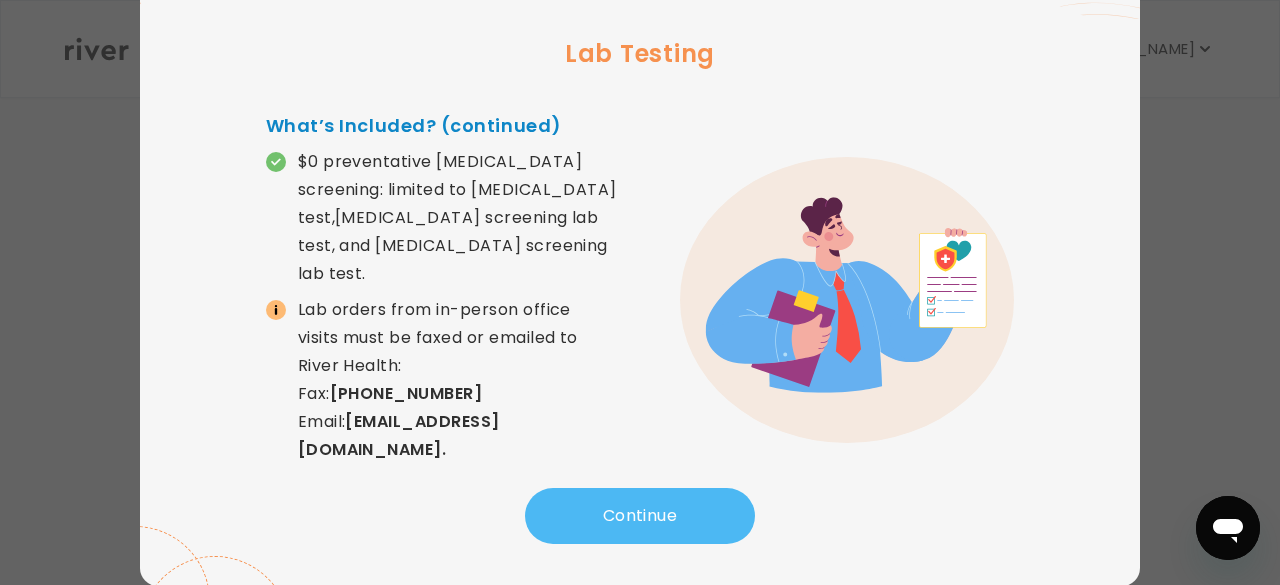 click on "Continue" at bounding box center [640, 516] 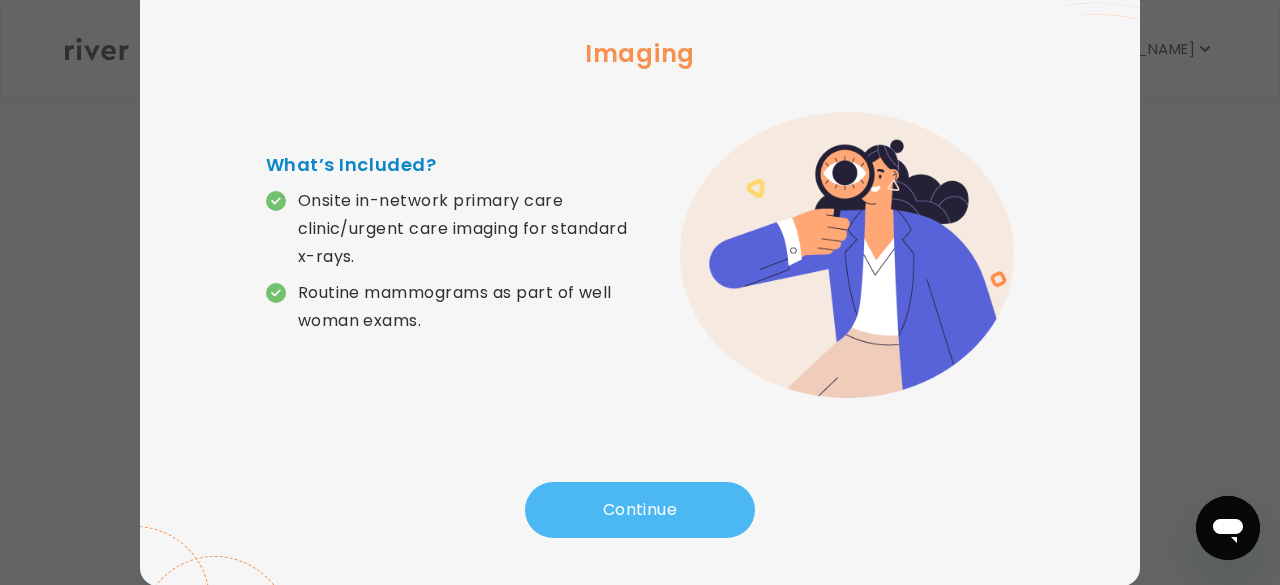 click on "Continue" at bounding box center [640, 510] 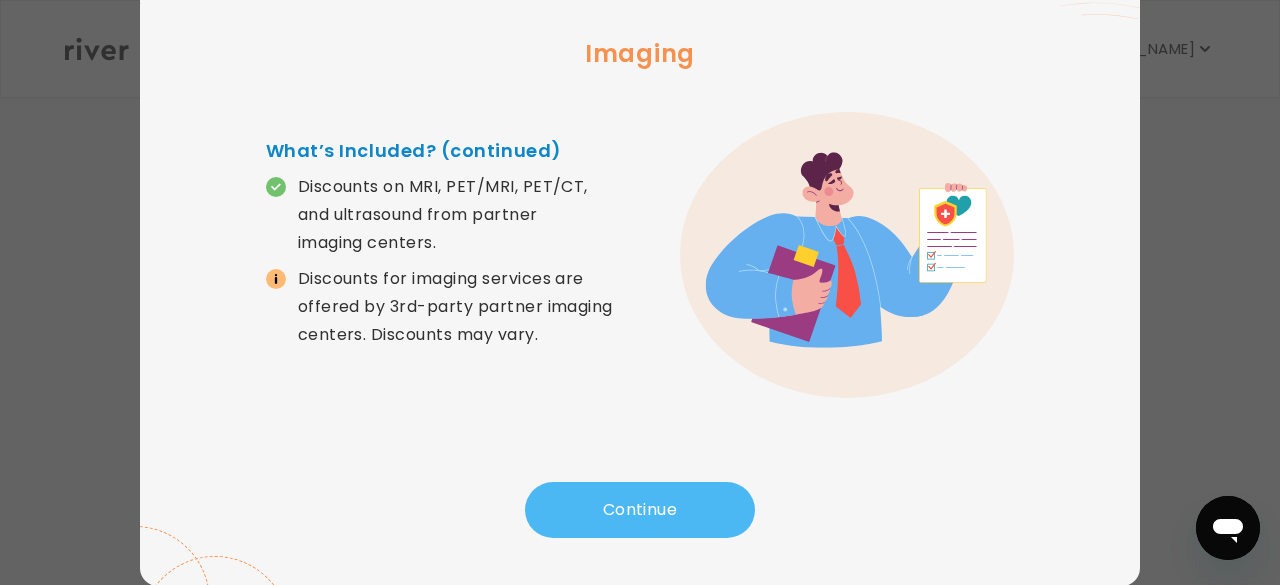 click on "Continue" at bounding box center (640, 510) 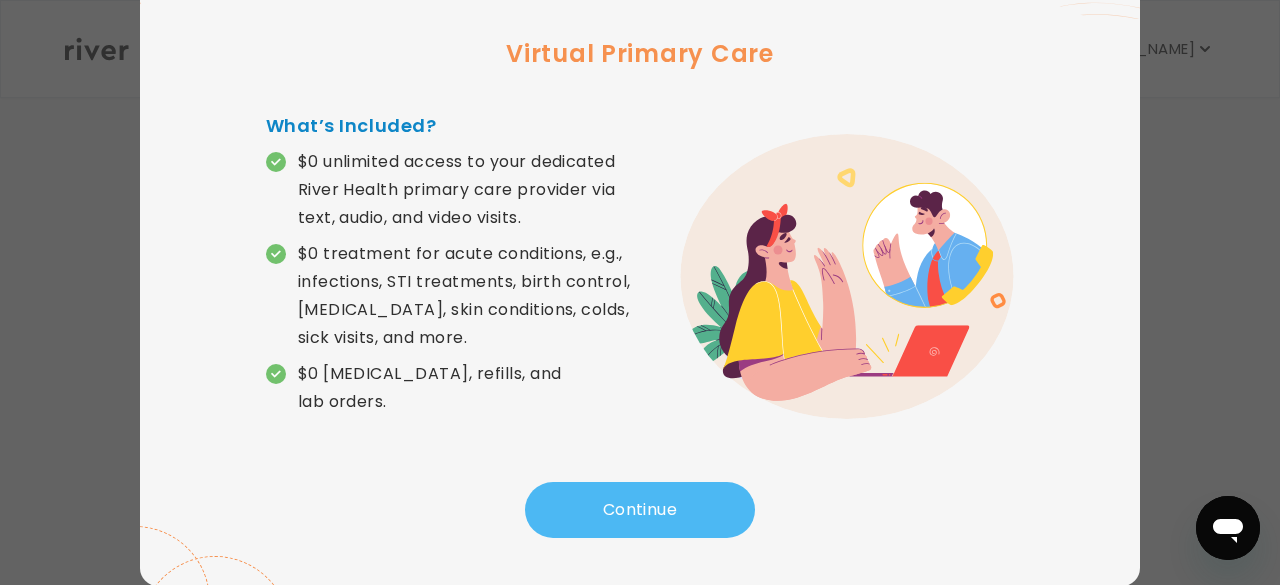 click on "Continue" at bounding box center [640, 510] 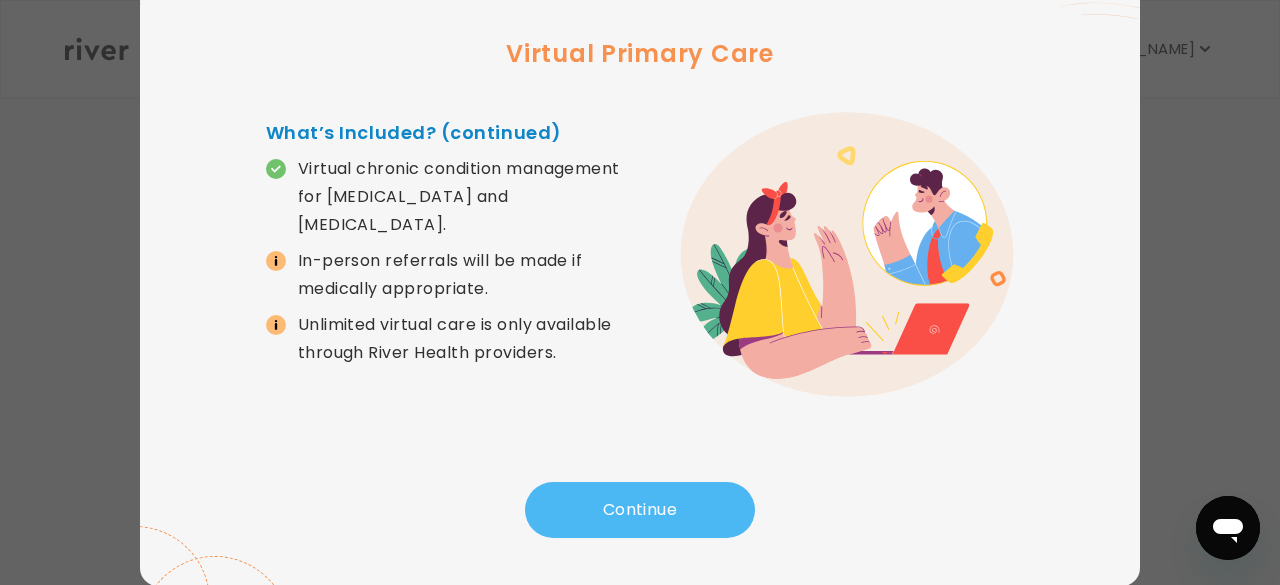 click on "Continue" at bounding box center [640, 510] 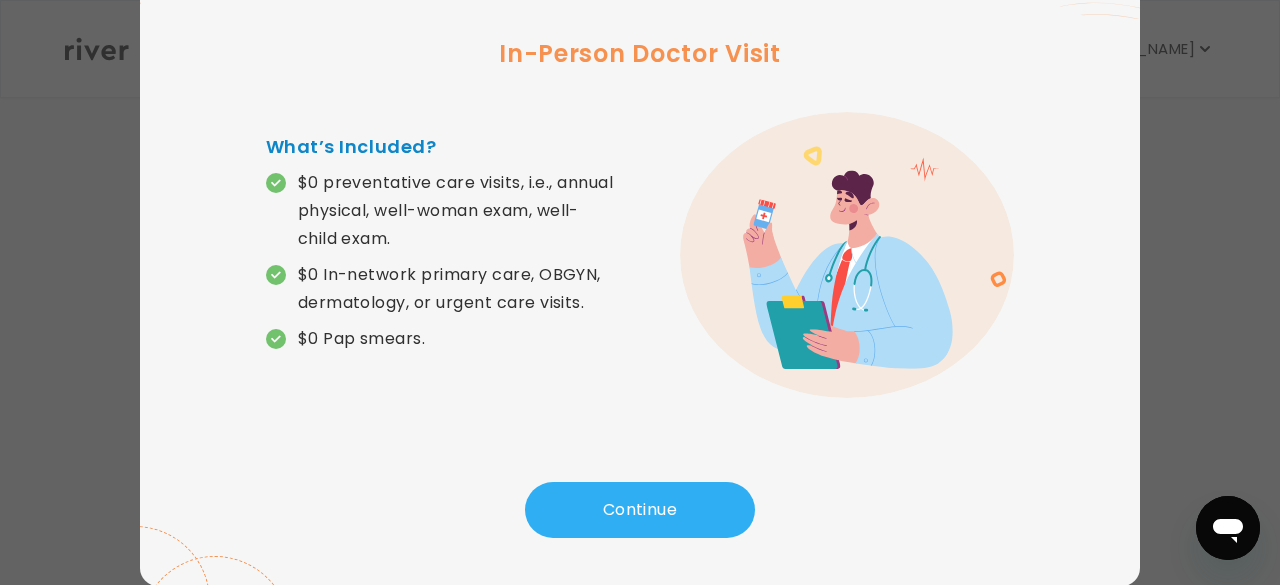 scroll, scrollTop: 0, scrollLeft: 0, axis: both 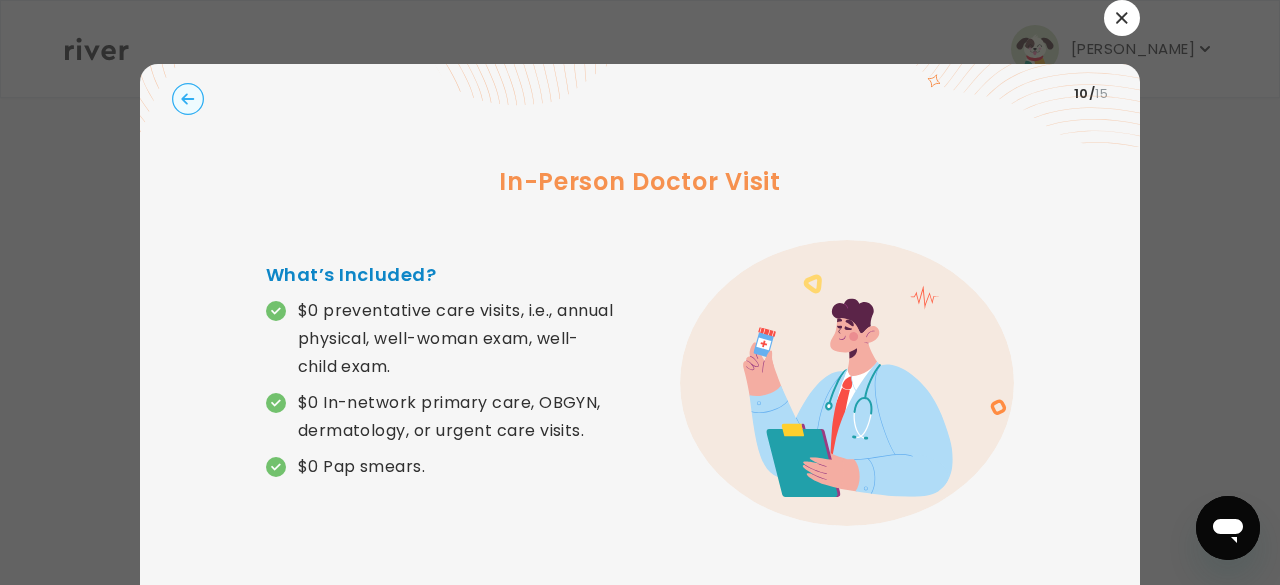click 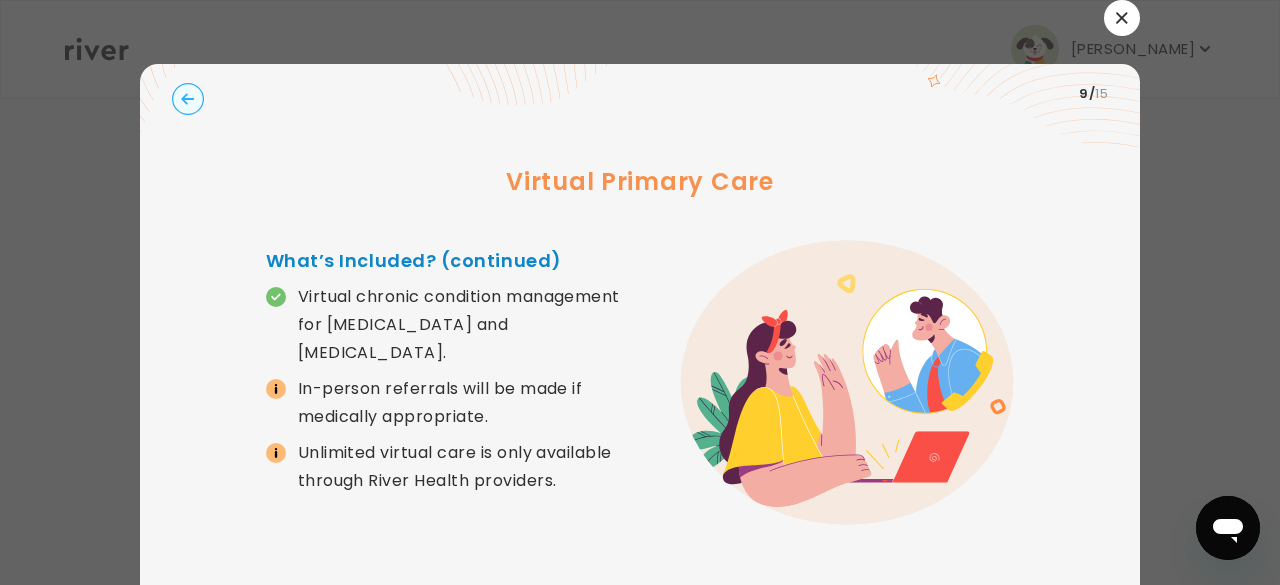 click 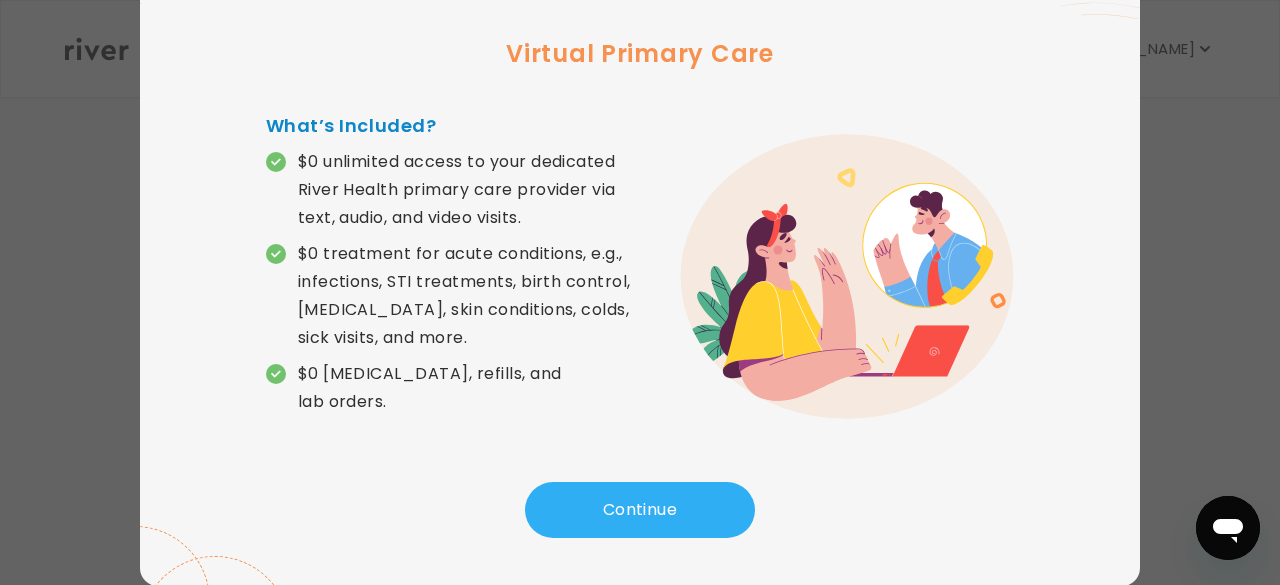 scroll, scrollTop: 128, scrollLeft: 0, axis: vertical 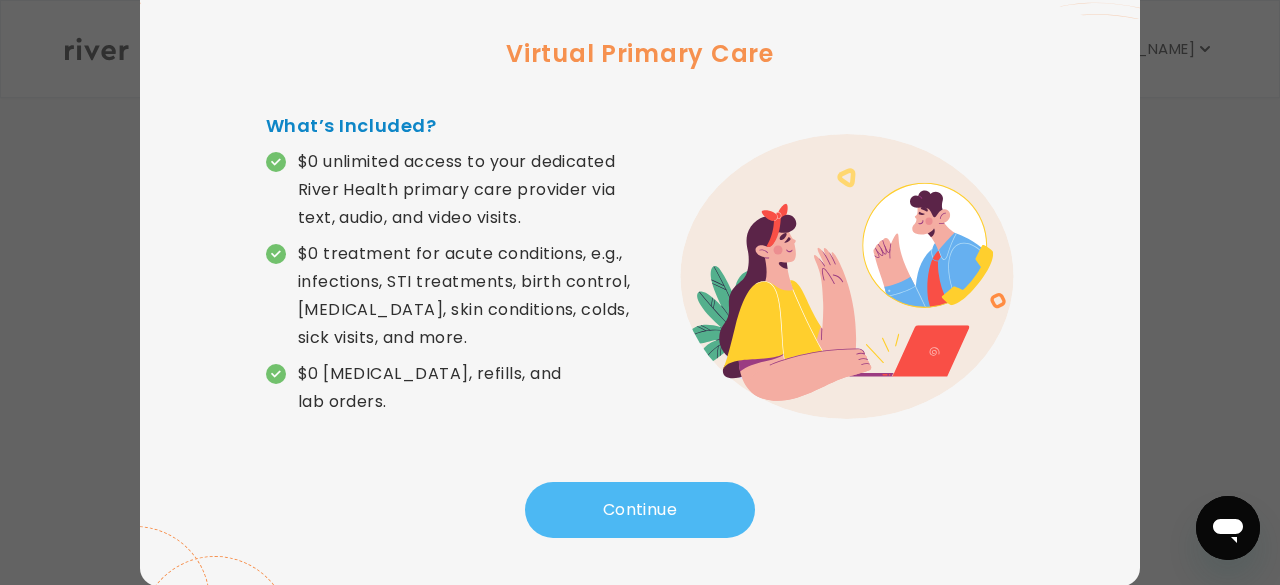 click on "Continue" at bounding box center [640, 510] 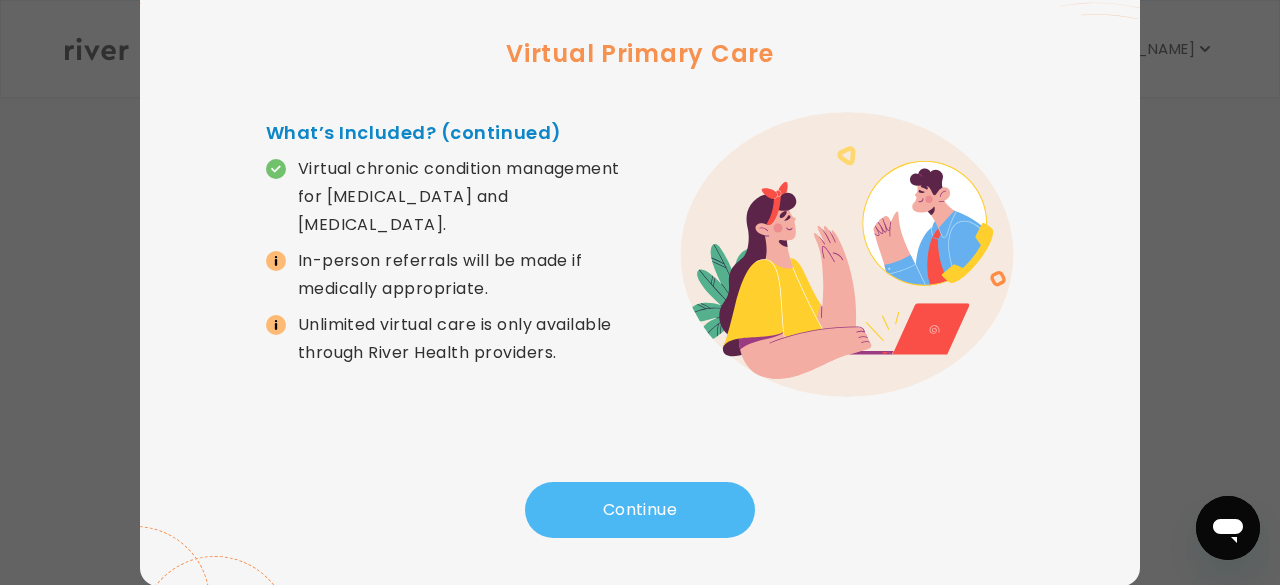 click on "Continue" at bounding box center (640, 510) 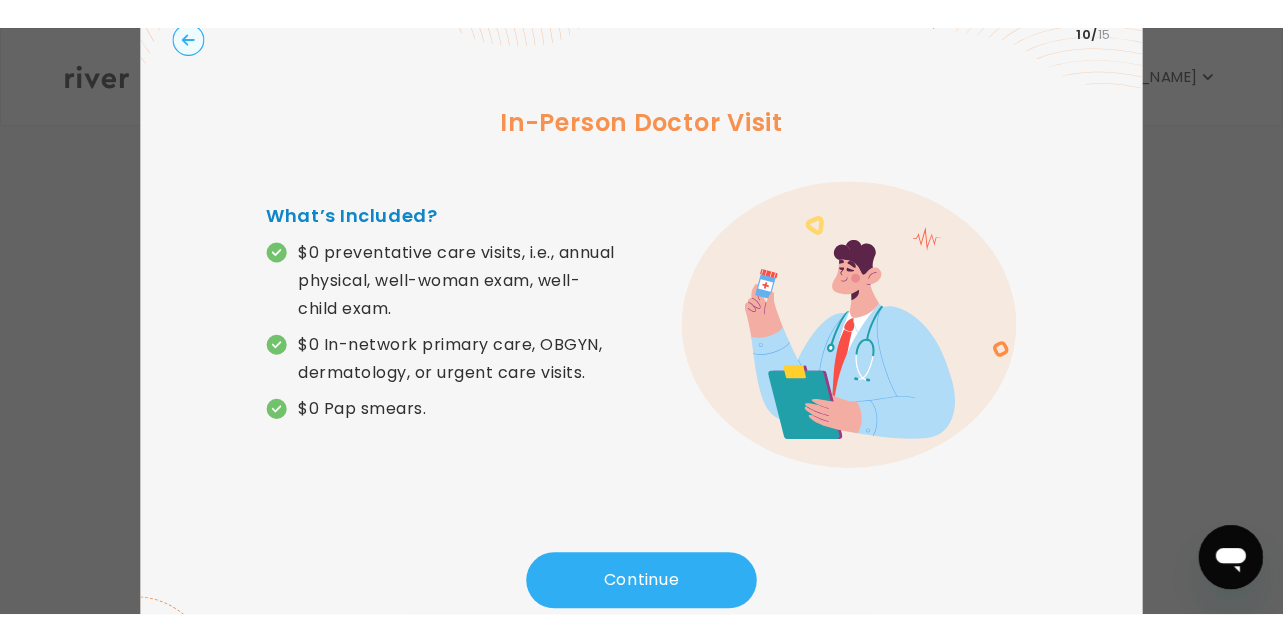 scroll, scrollTop: 128, scrollLeft: 0, axis: vertical 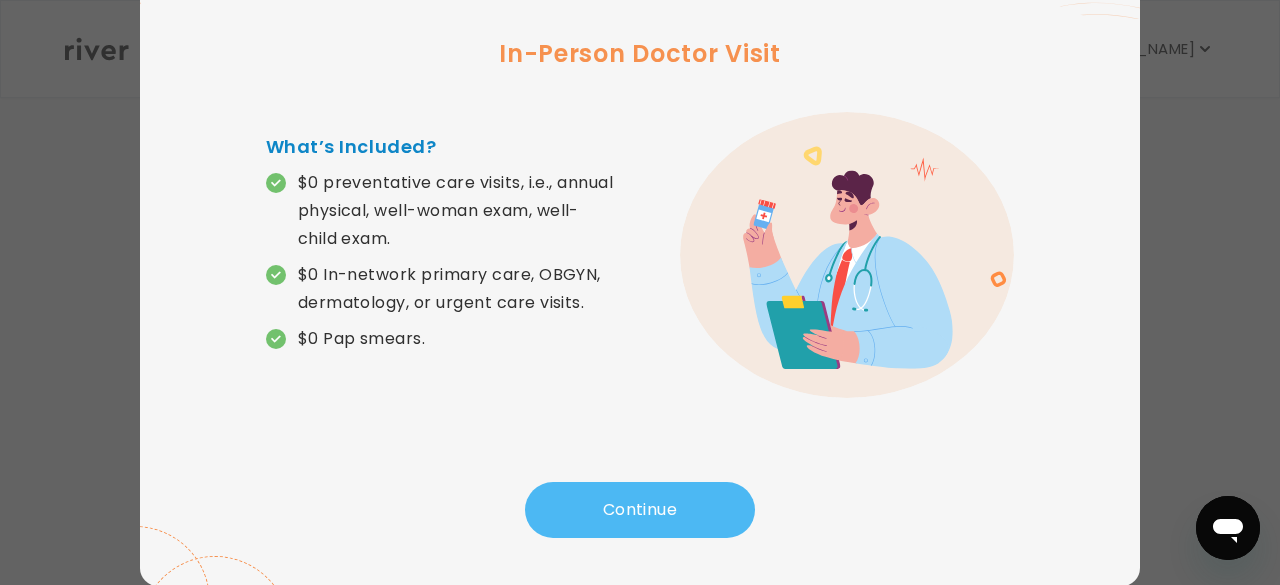 click on "Continue" at bounding box center [640, 510] 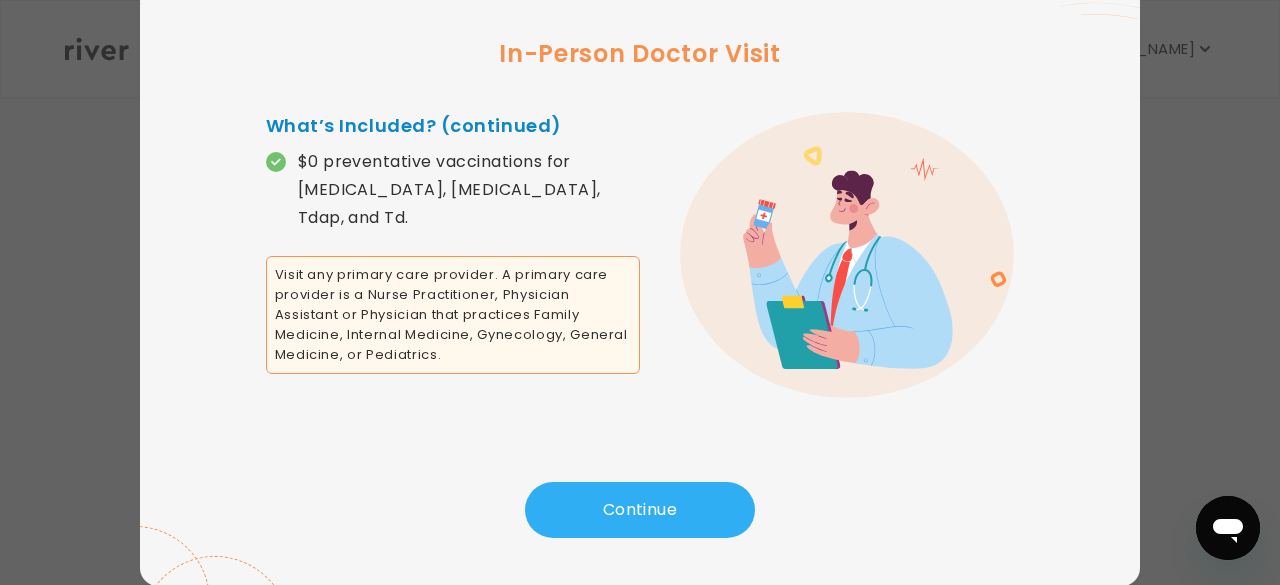 scroll, scrollTop: 70, scrollLeft: 0, axis: vertical 